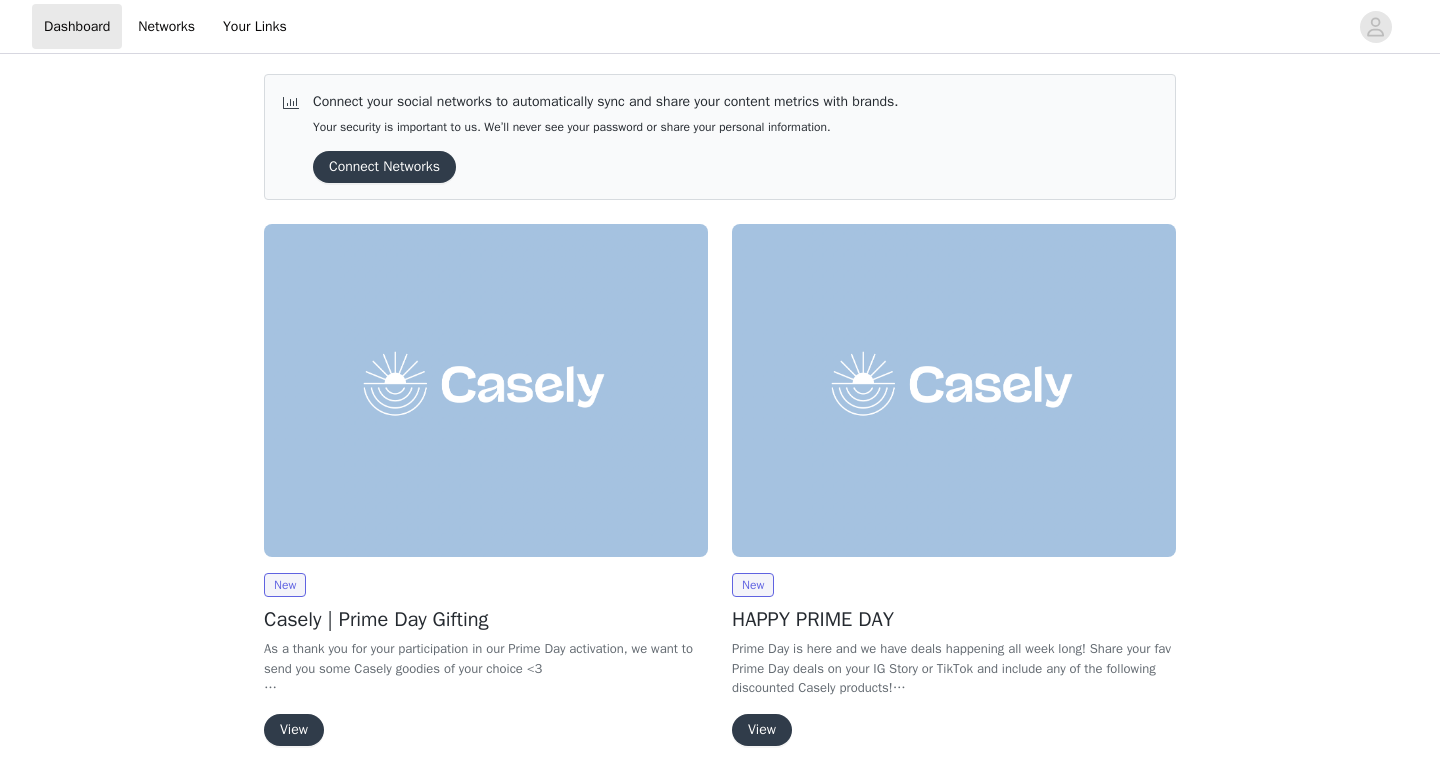 scroll, scrollTop: 0, scrollLeft: 0, axis: both 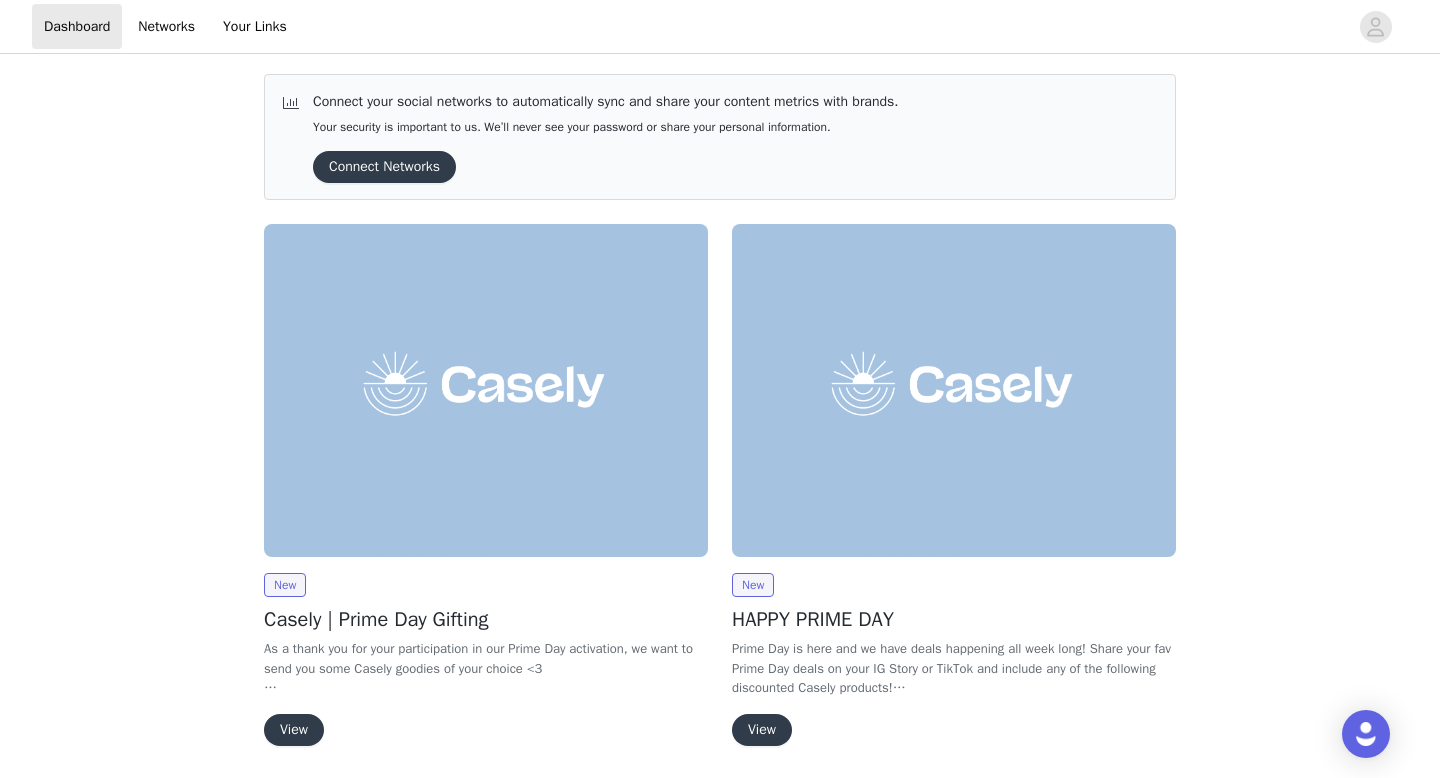 click on "View" at bounding box center (294, 730) 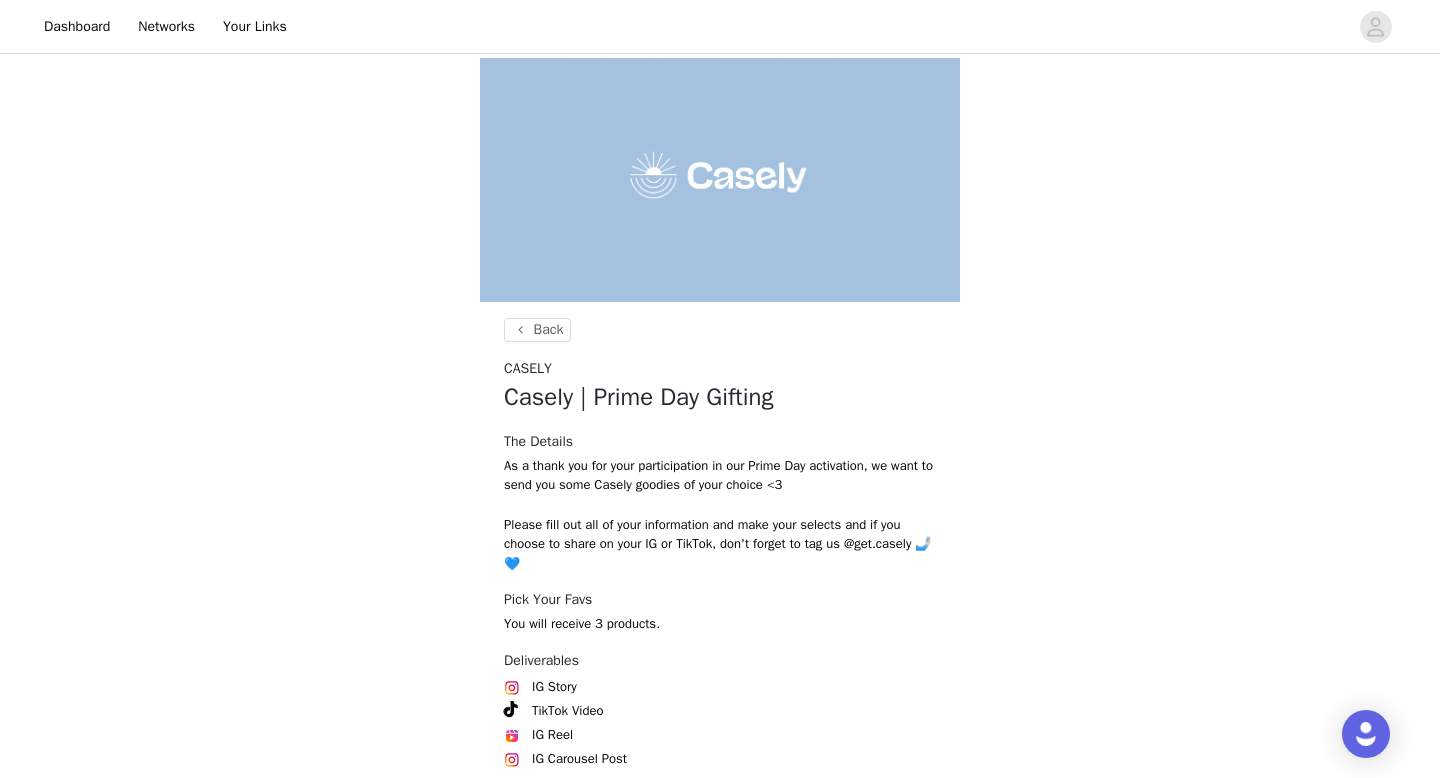 scroll, scrollTop: 128, scrollLeft: 0, axis: vertical 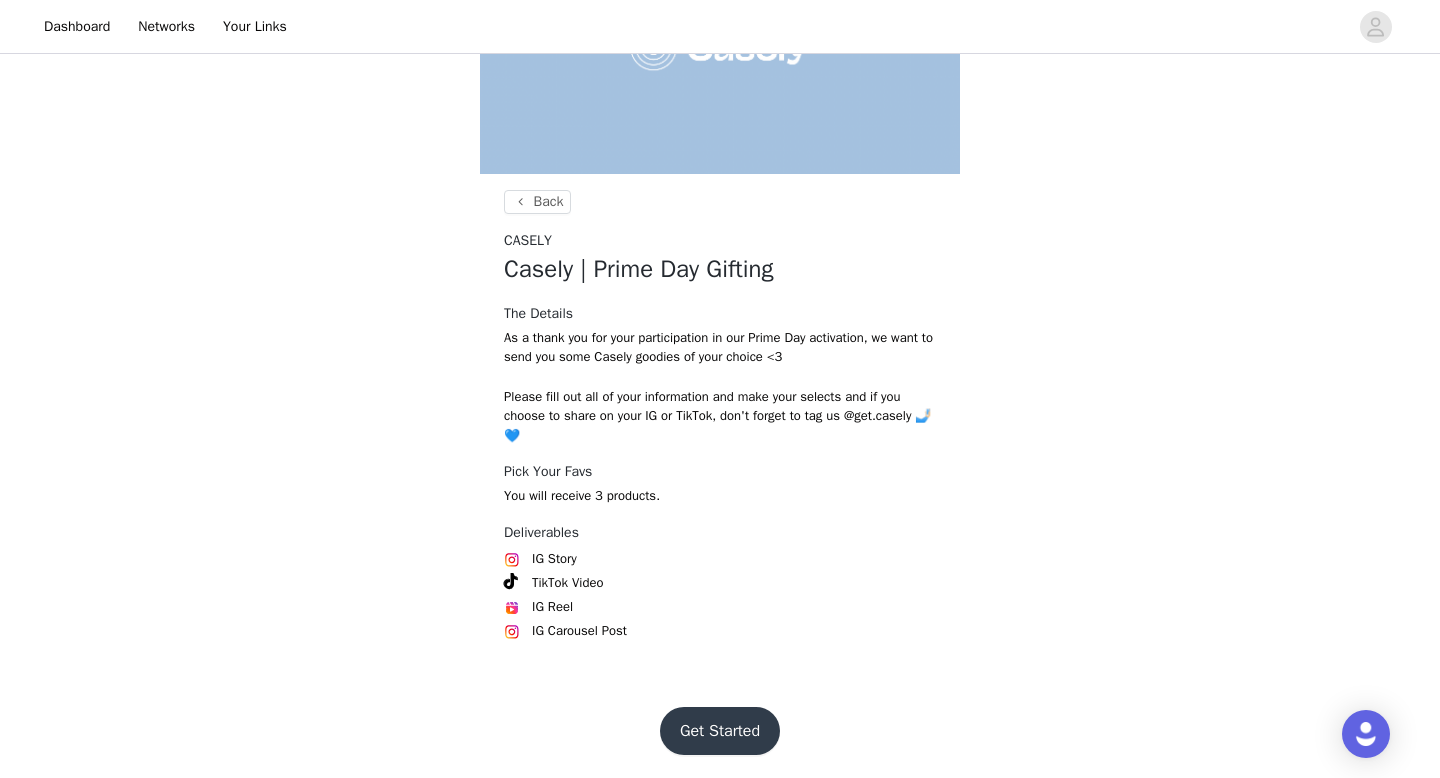 click on "Get Started" at bounding box center (720, 731) 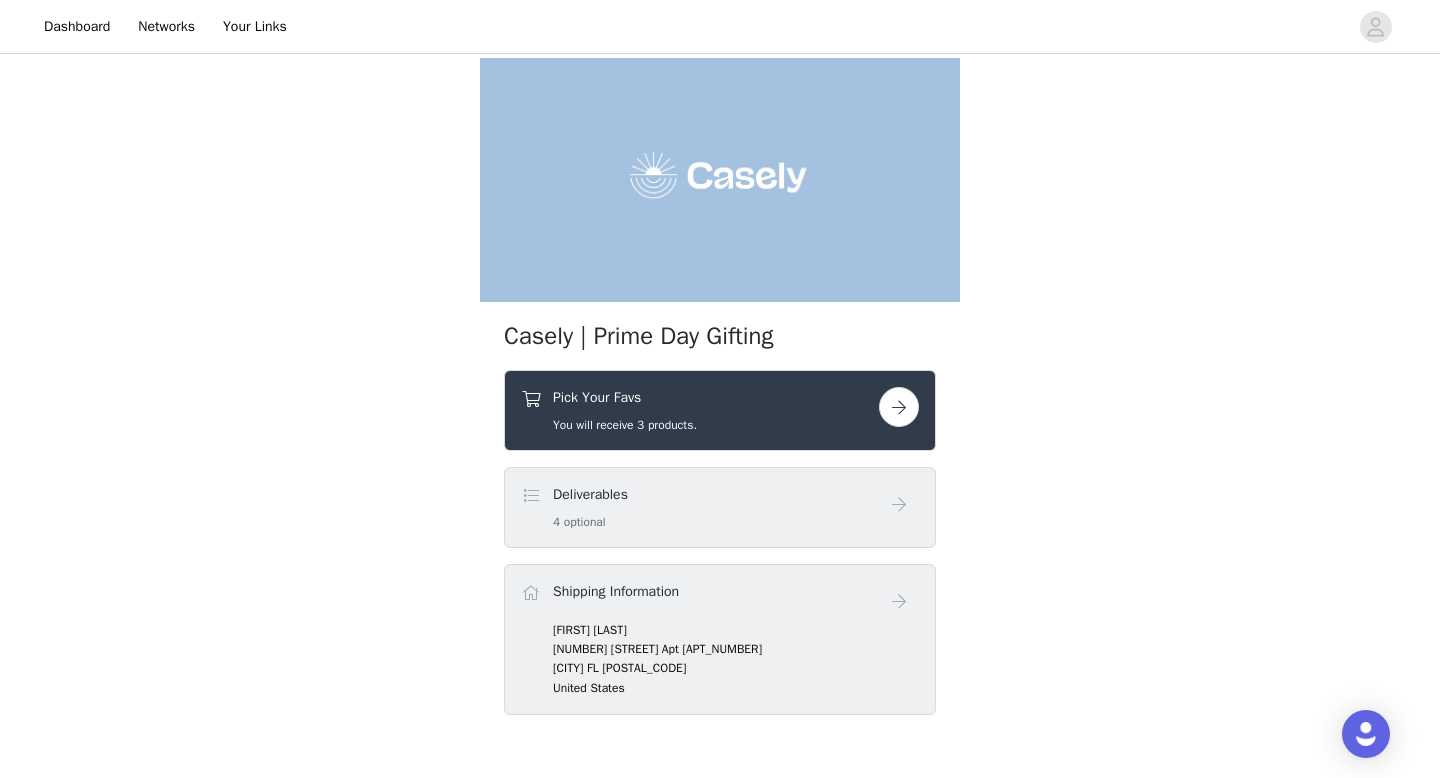 click at bounding box center (899, 407) 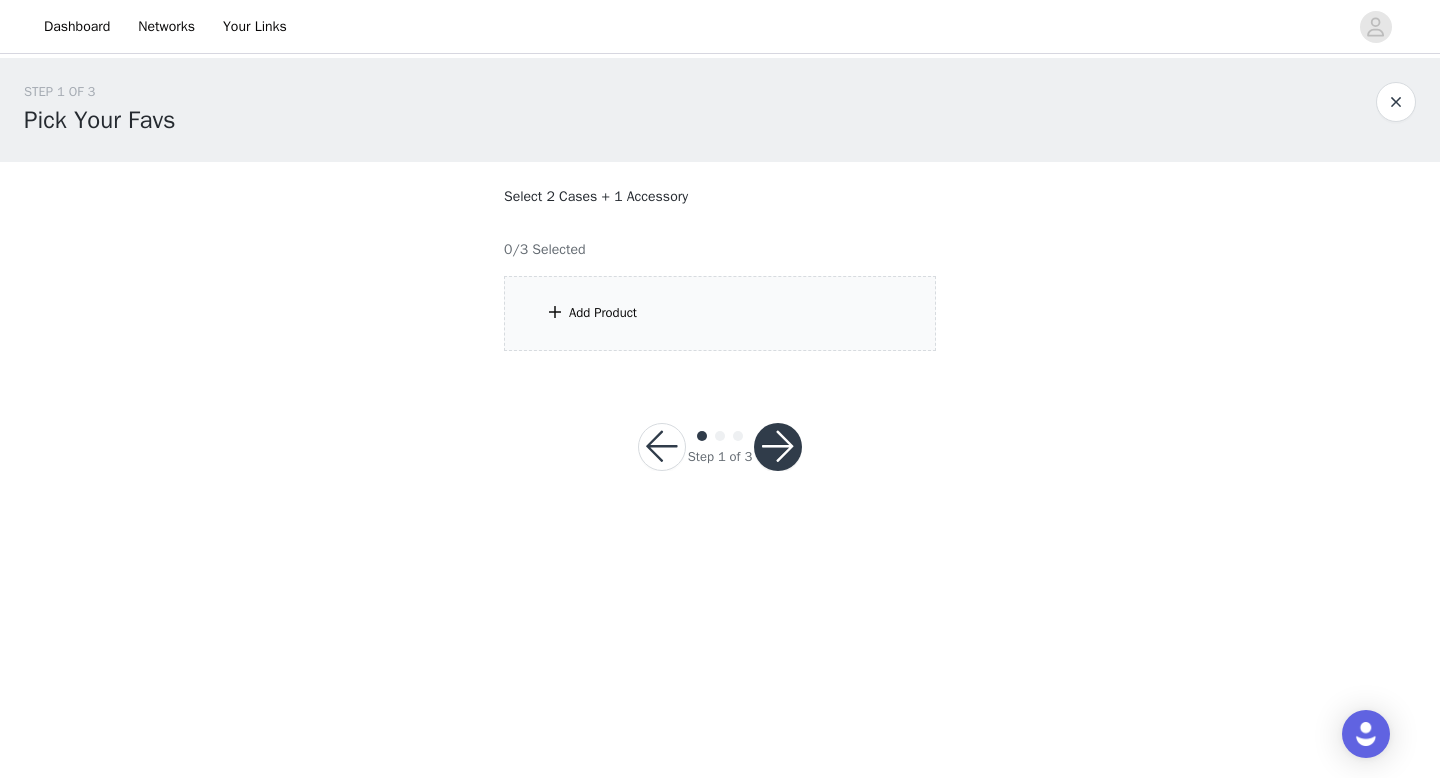 click on "Add Product" at bounding box center [720, 313] 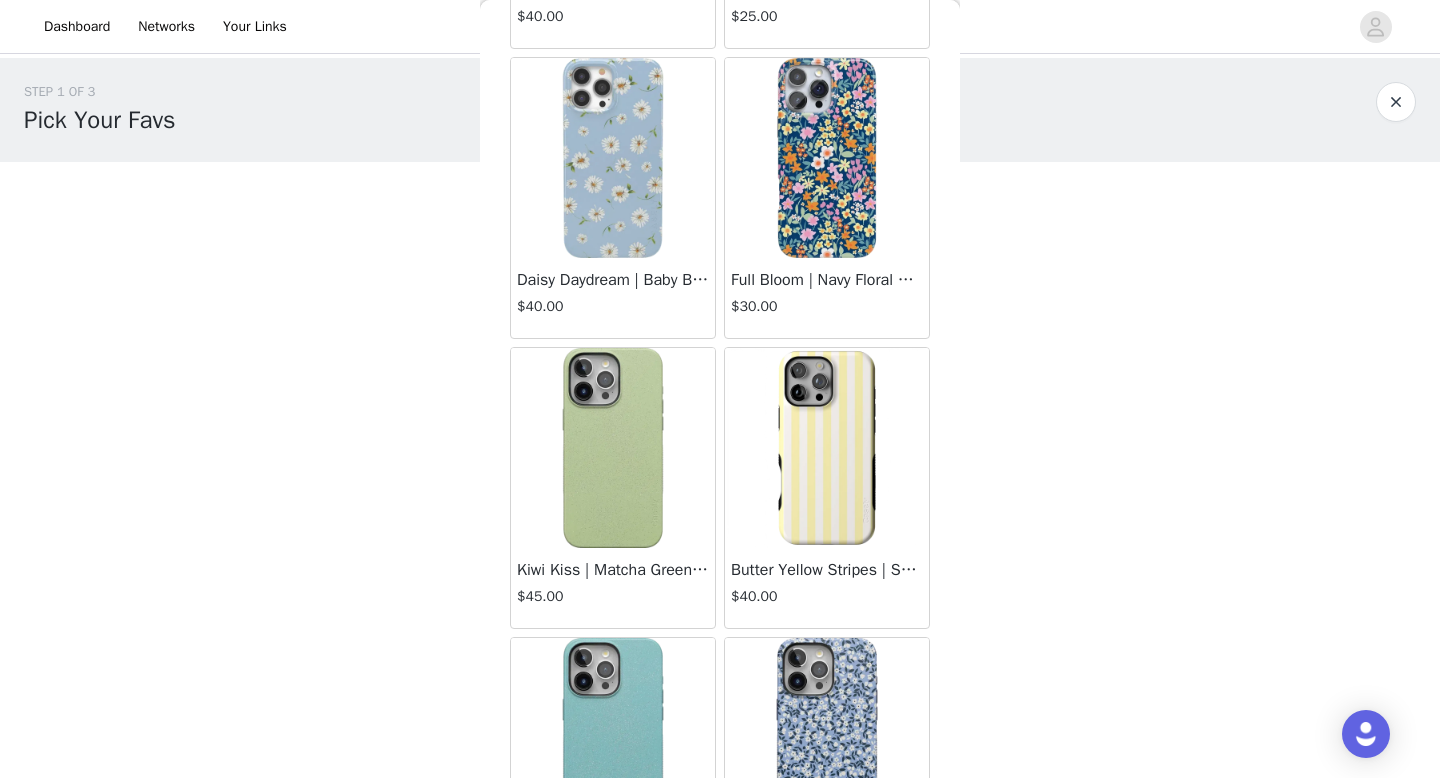 scroll, scrollTop: 0, scrollLeft: 0, axis: both 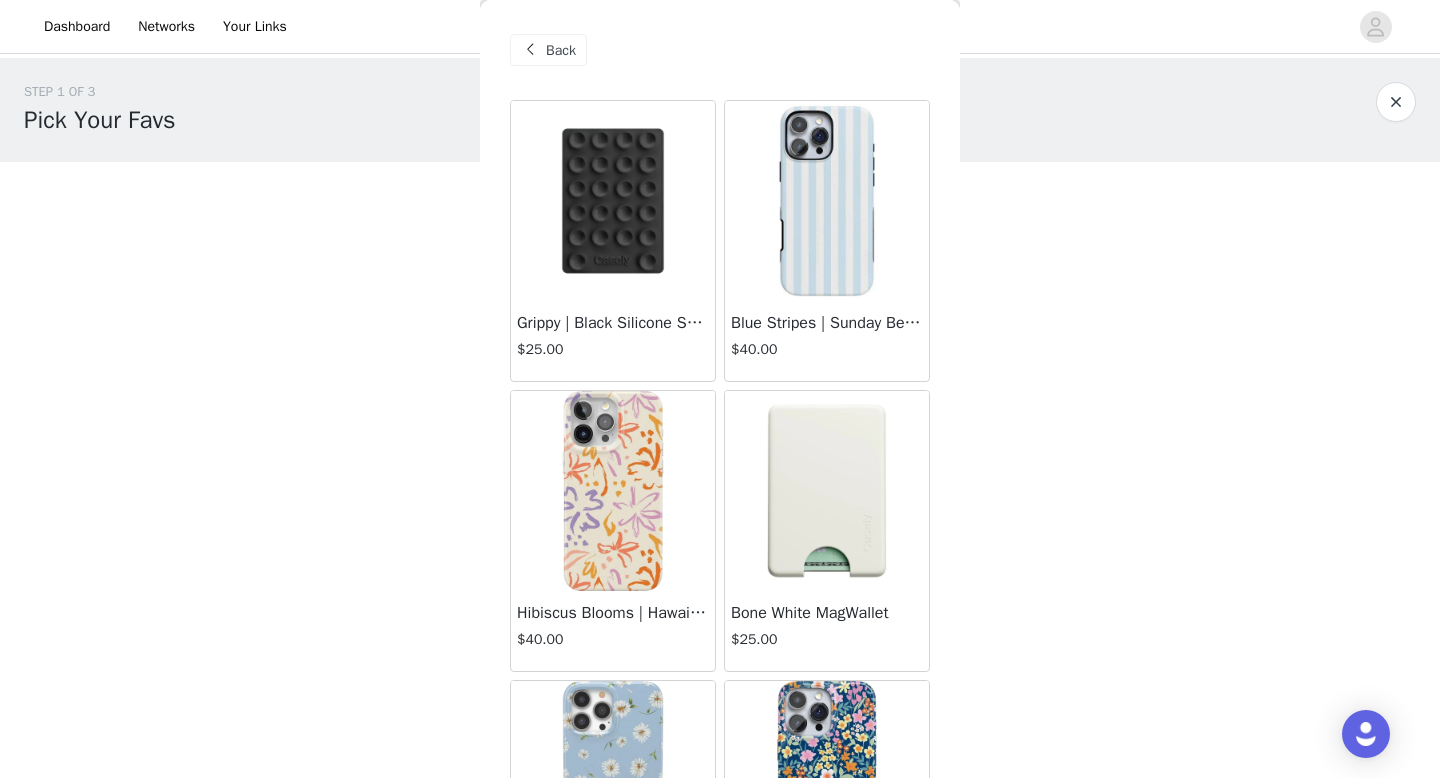 click on "Back" at bounding box center (561, 50) 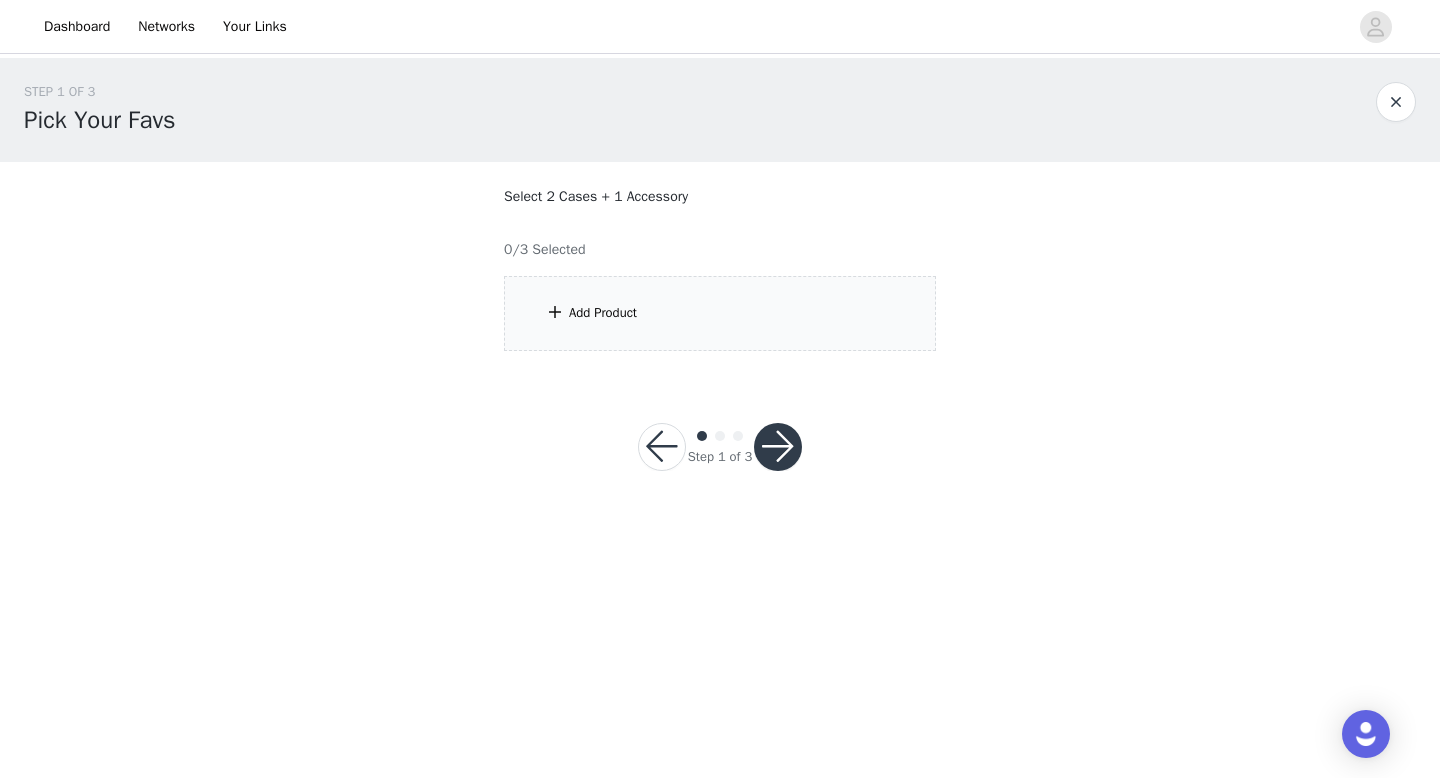 click on "Add Product" at bounding box center (720, 313) 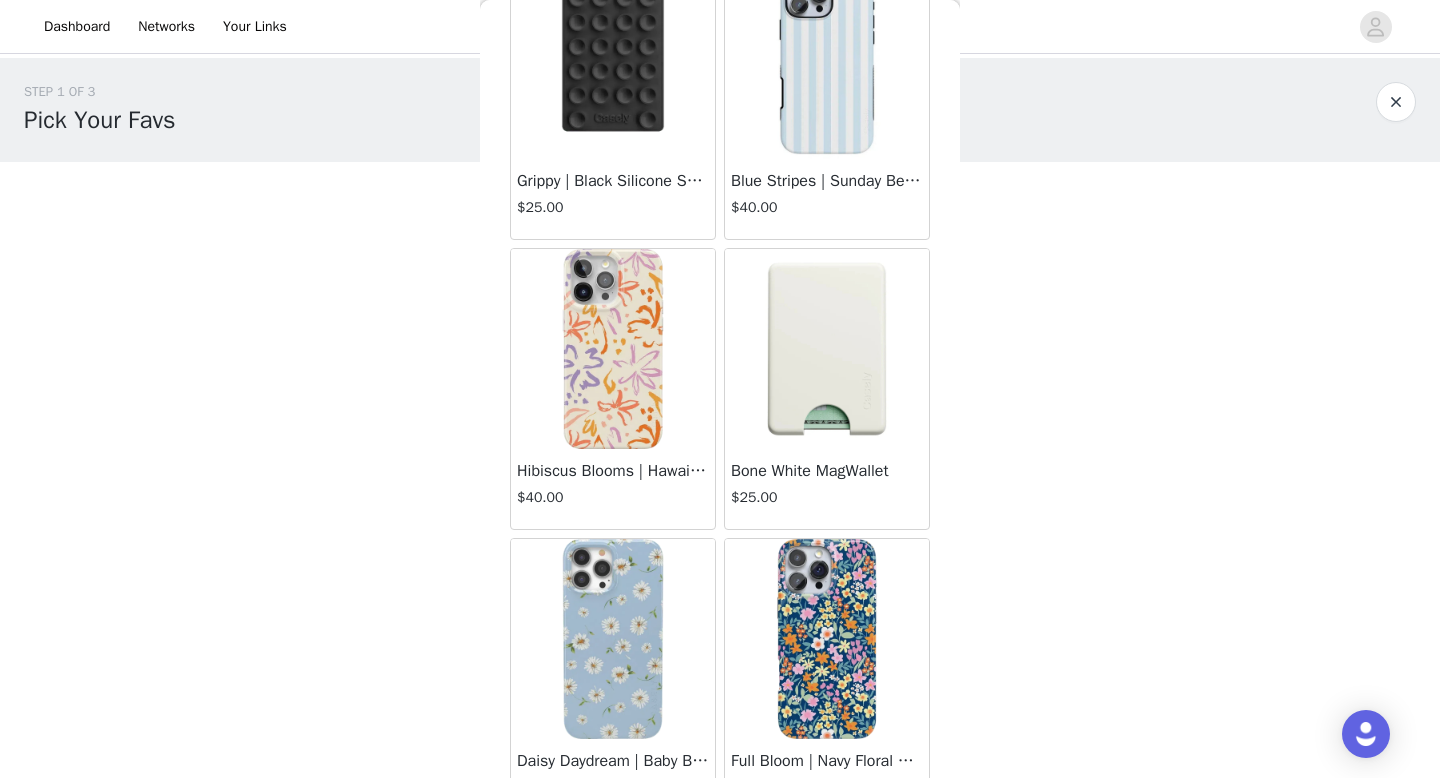 scroll, scrollTop: 0, scrollLeft: 0, axis: both 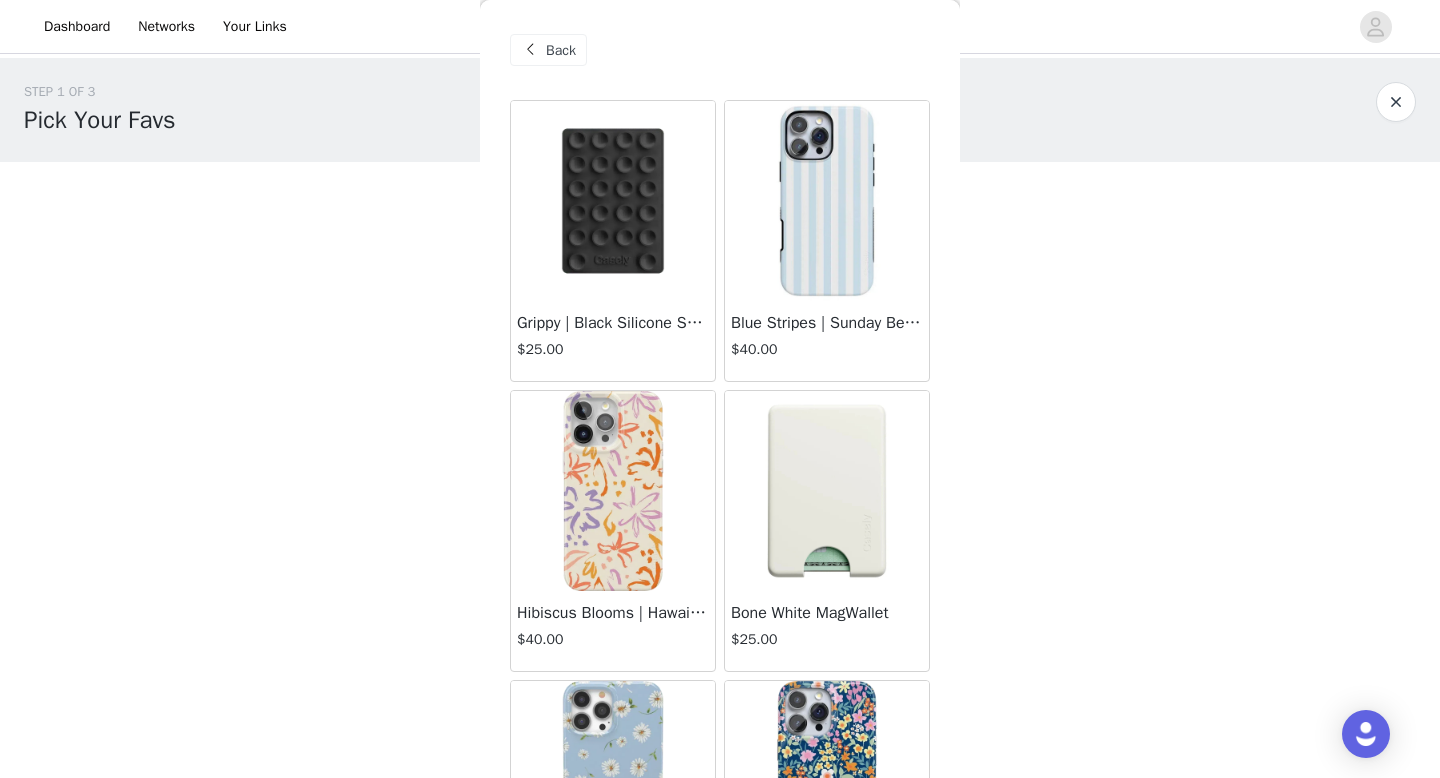 click on "Back" at bounding box center [548, 50] 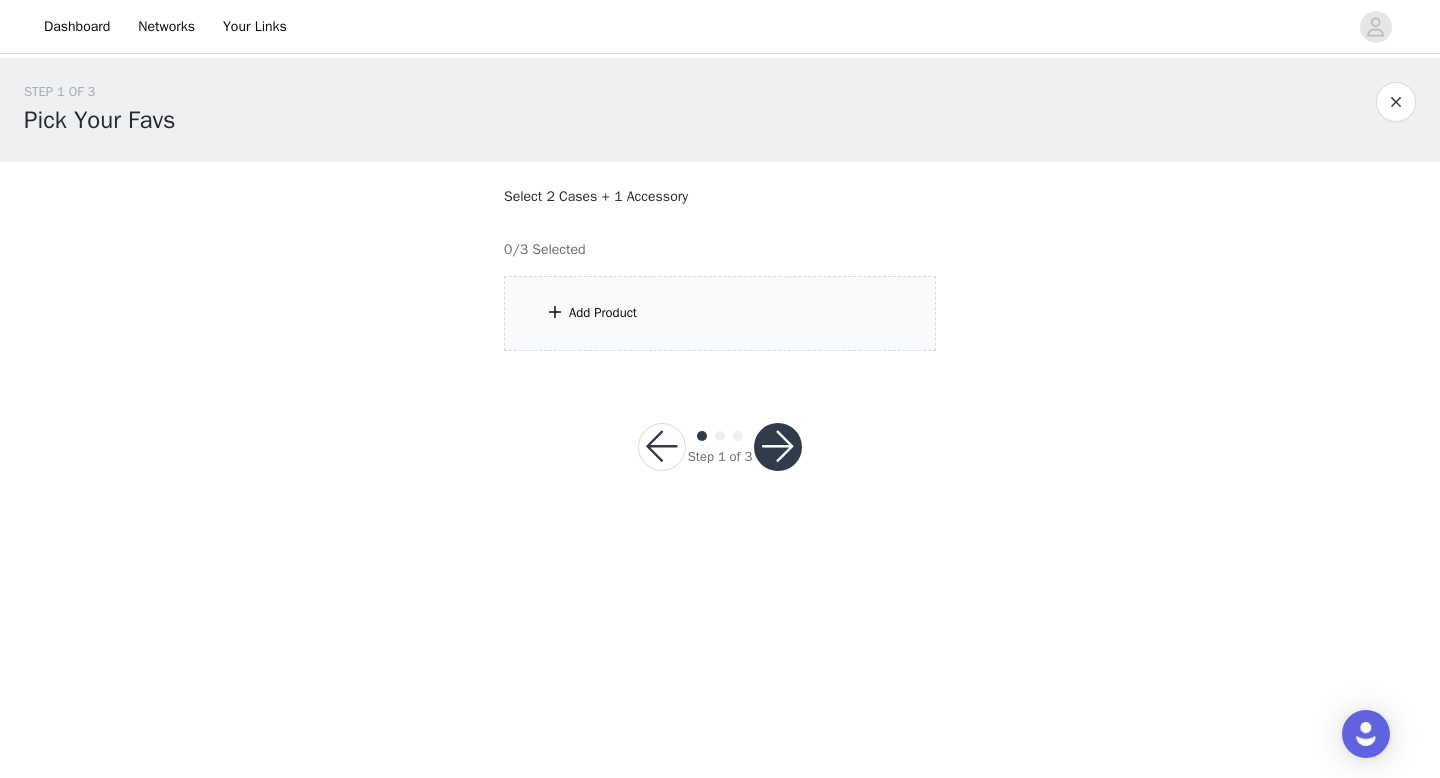click at bounding box center (662, 447) 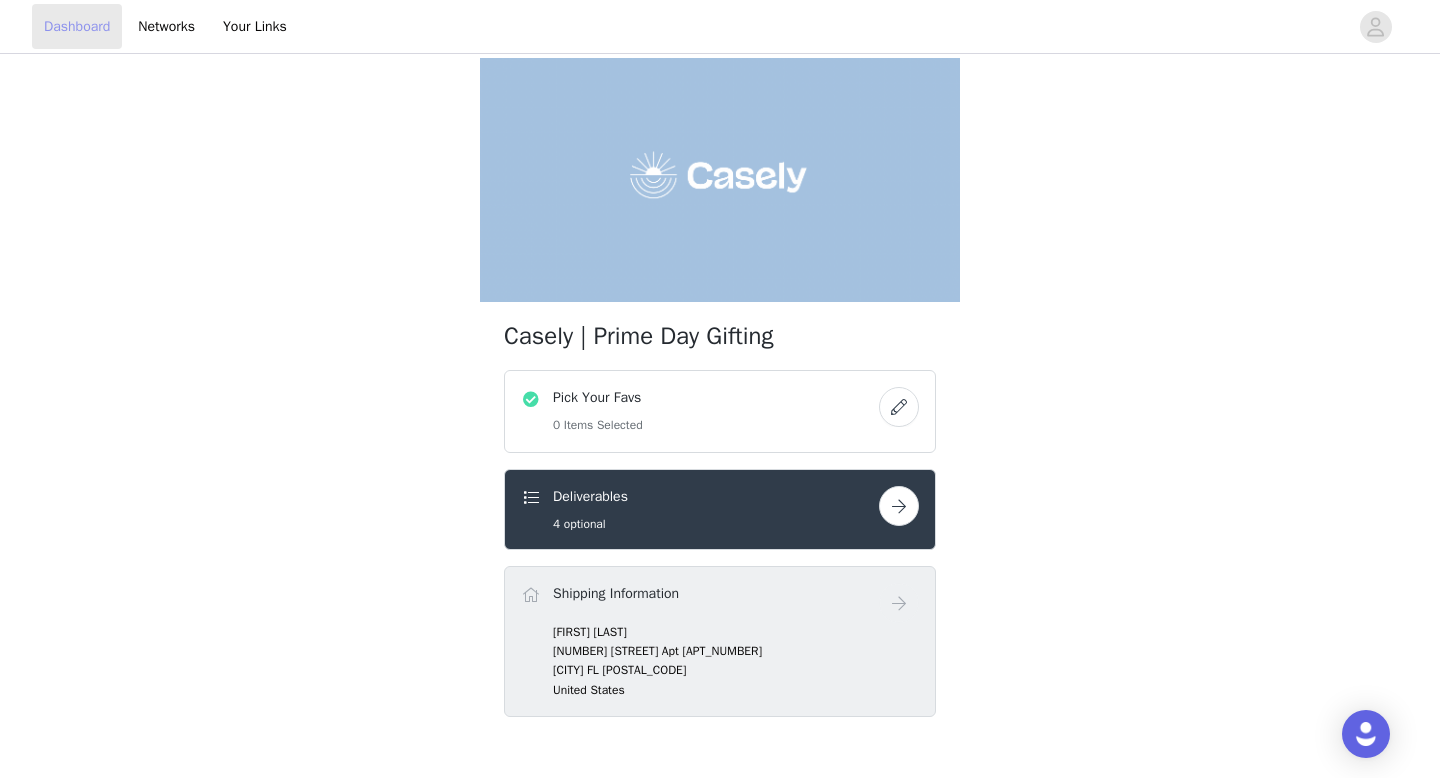 click on "Dashboard" at bounding box center [77, 26] 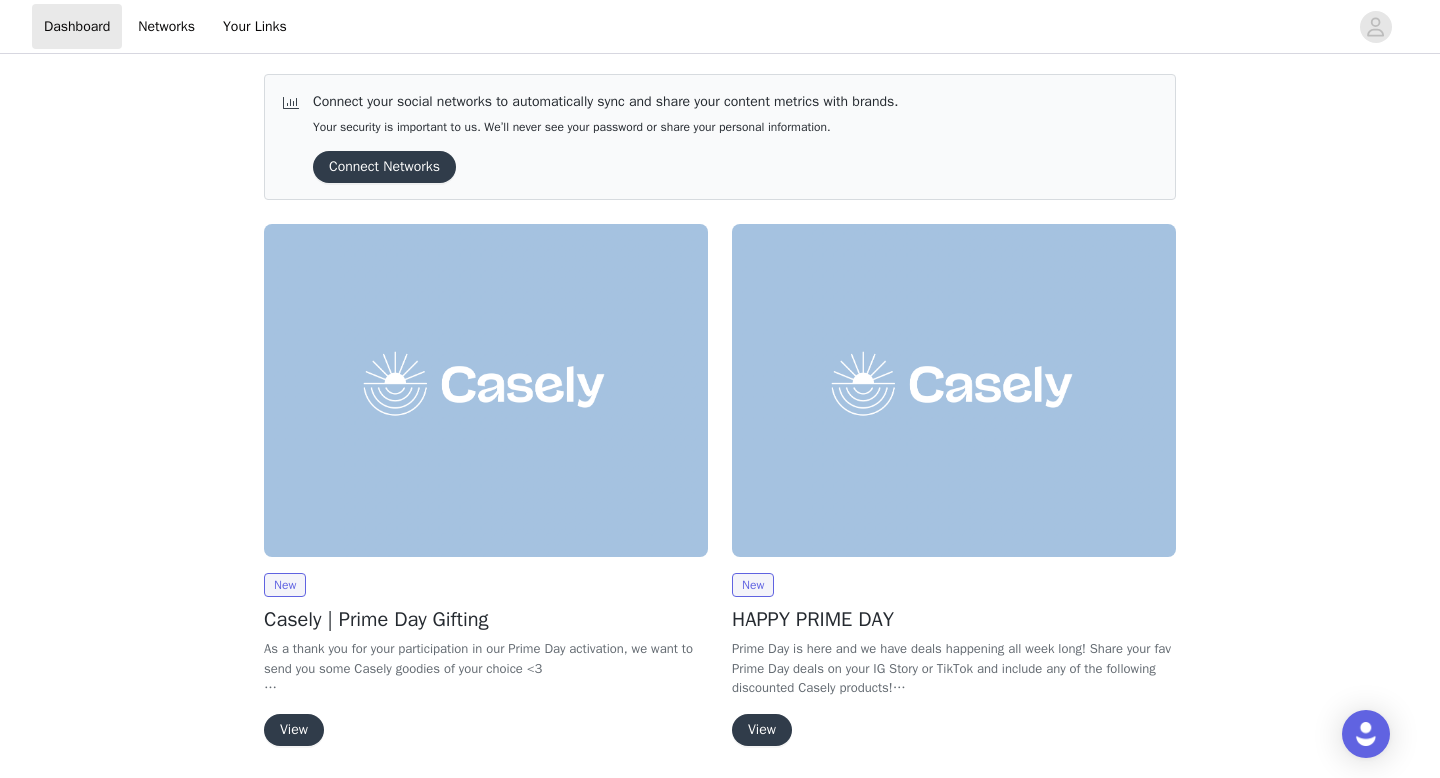 click on "View" at bounding box center [762, 730] 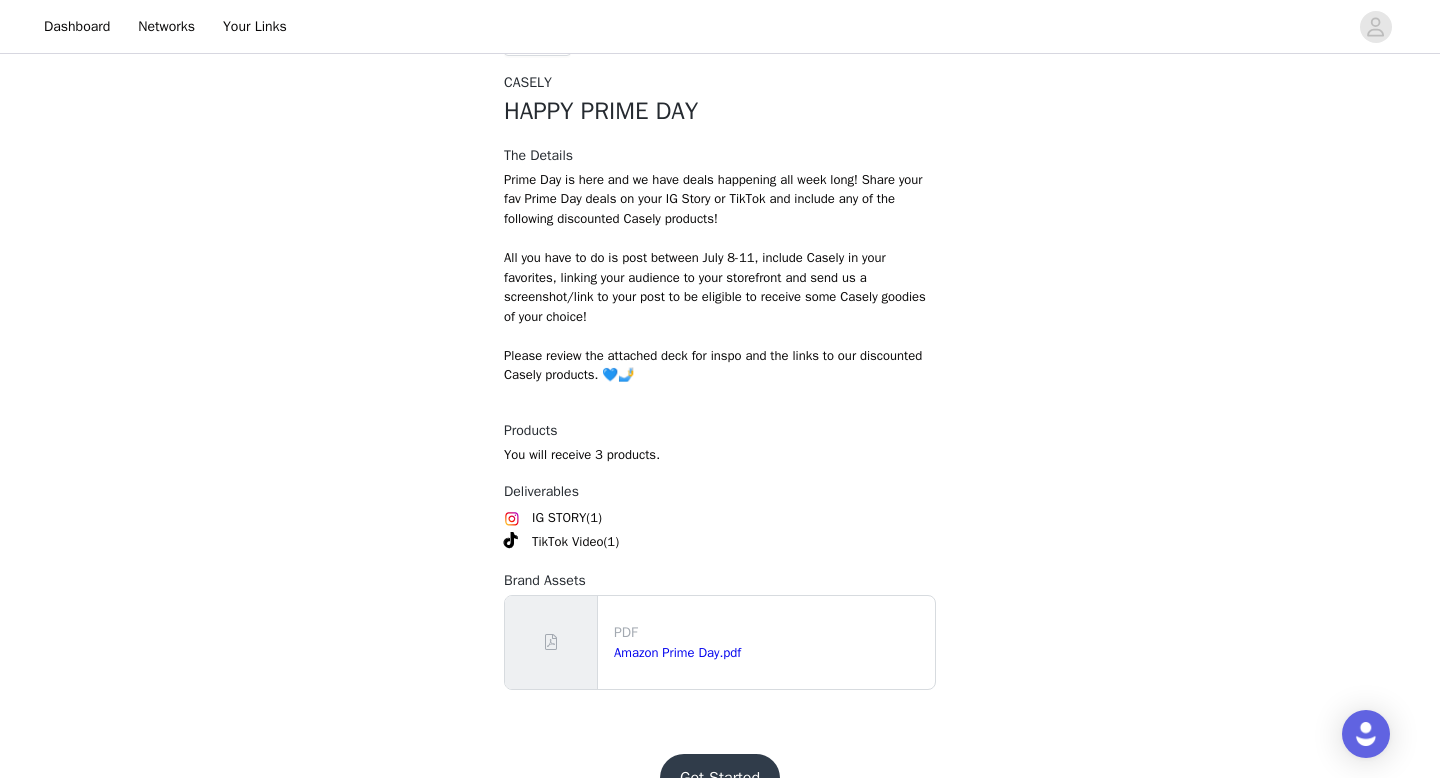 scroll, scrollTop: 333, scrollLeft: 0, axis: vertical 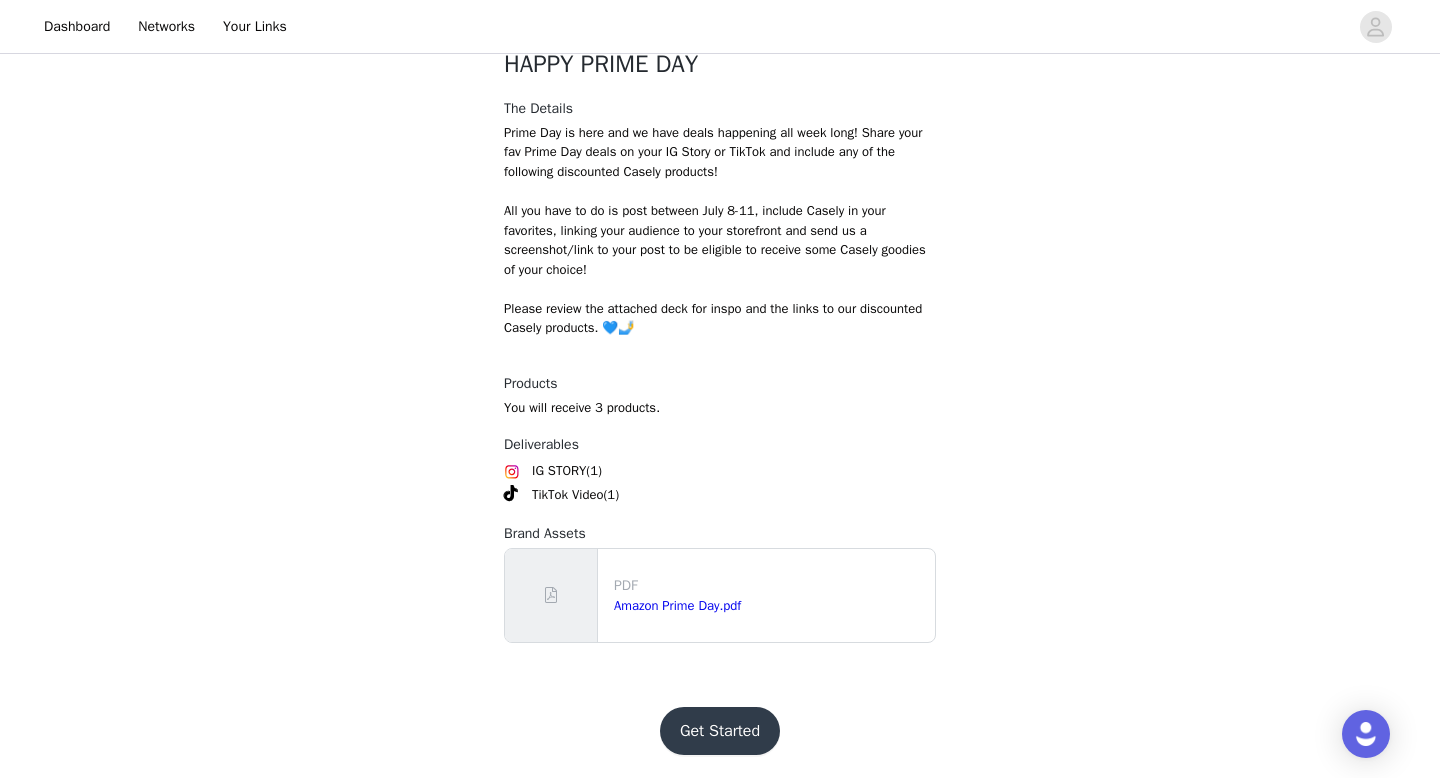 click on "Get Started" at bounding box center (720, 731) 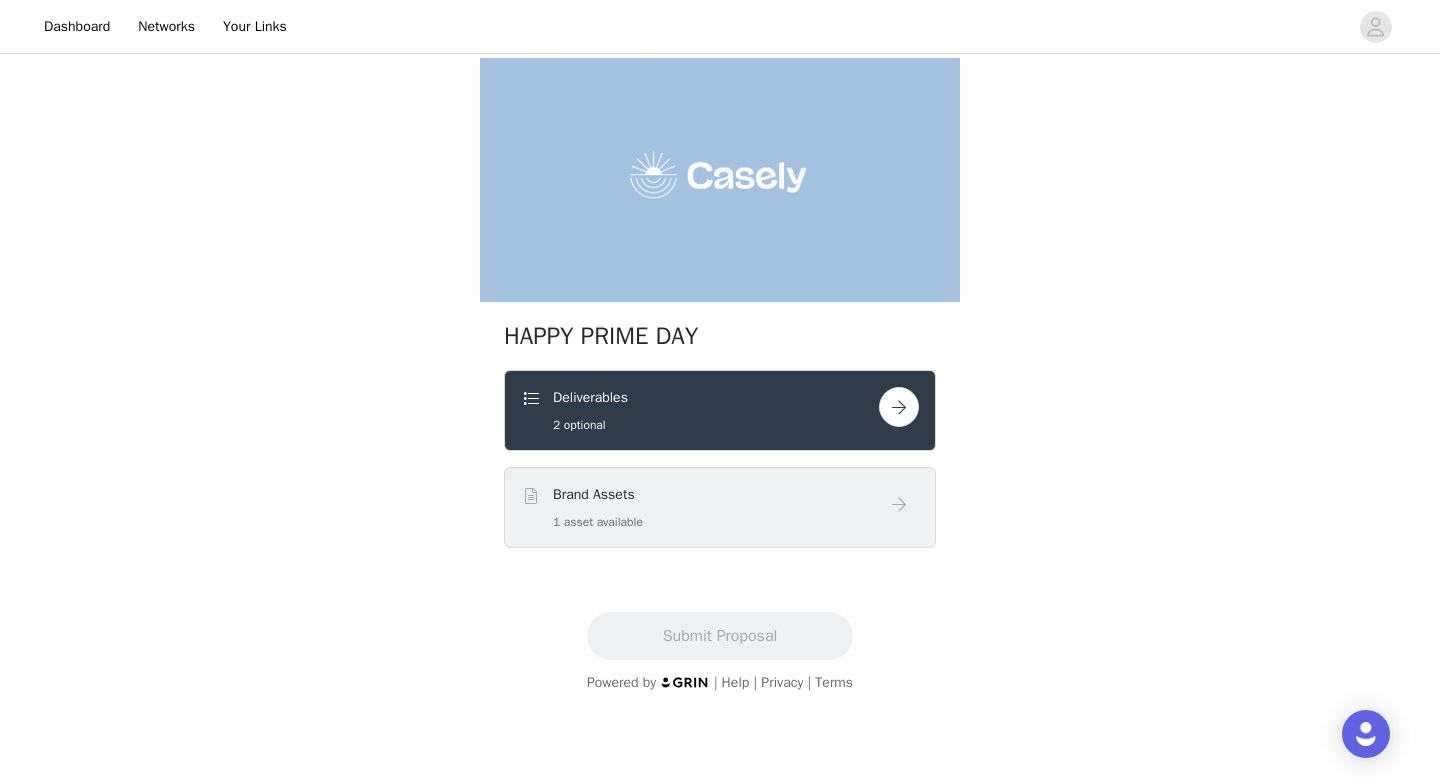 click at bounding box center [899, 407] 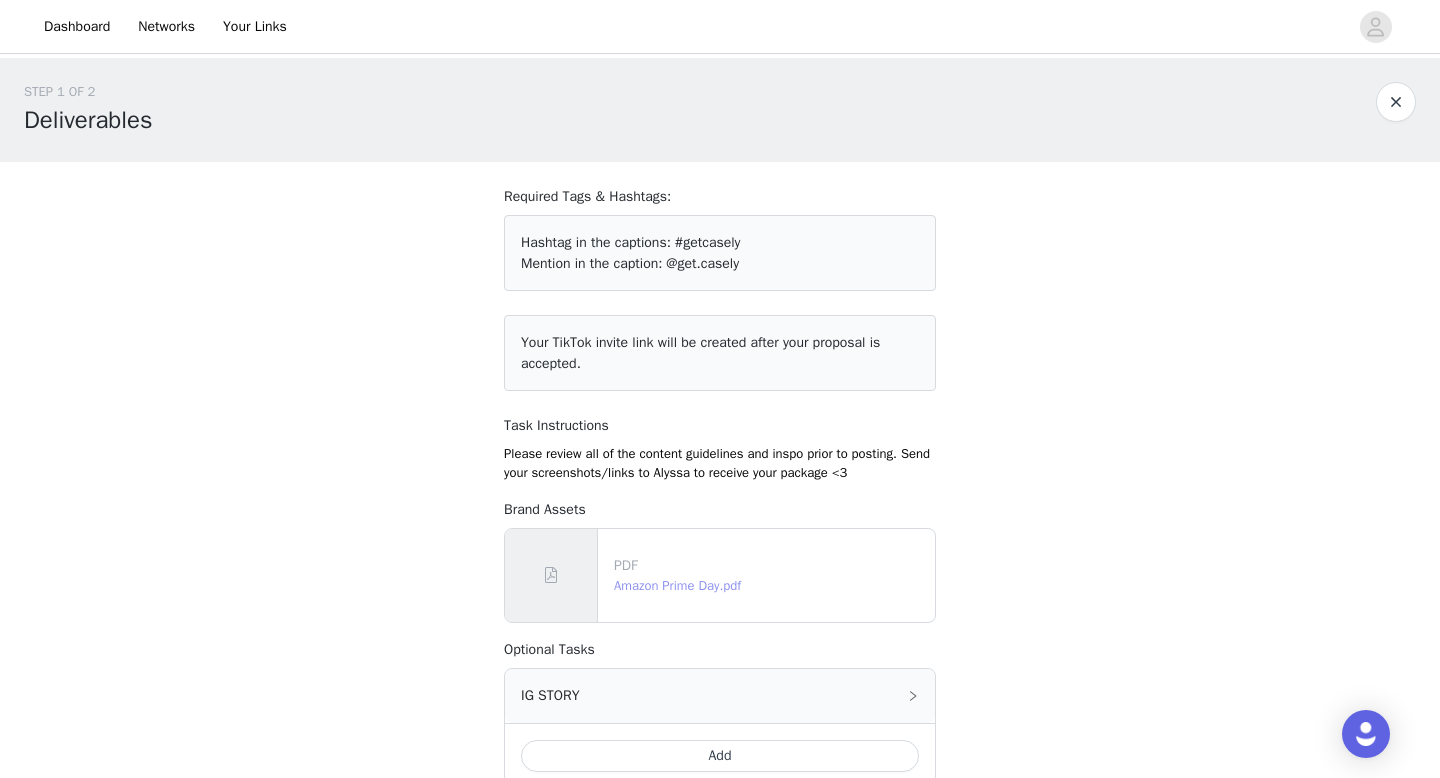 scroll, scrollTop: 209, scrollLeft: 0, axis: vertical 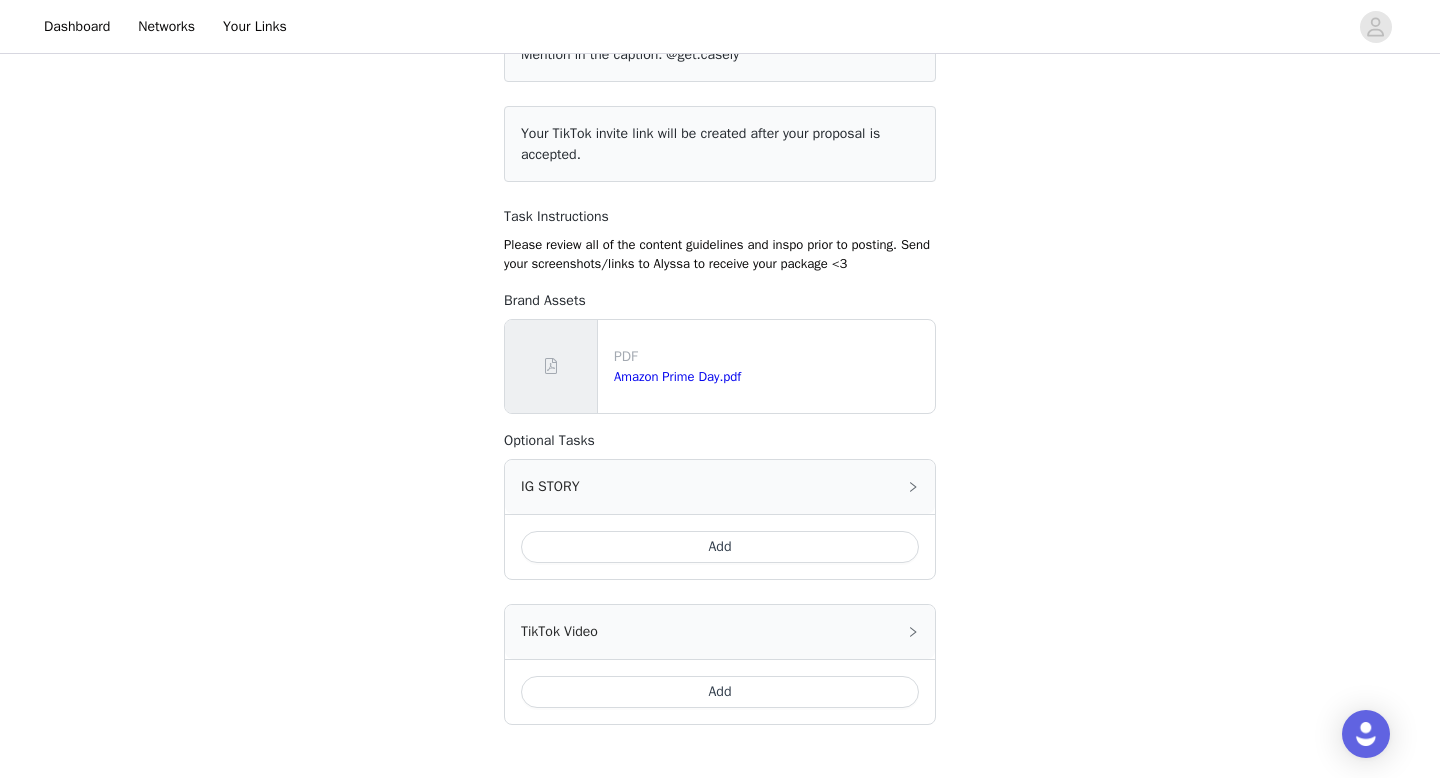 click on "Add" at bounding box center [720, 547] 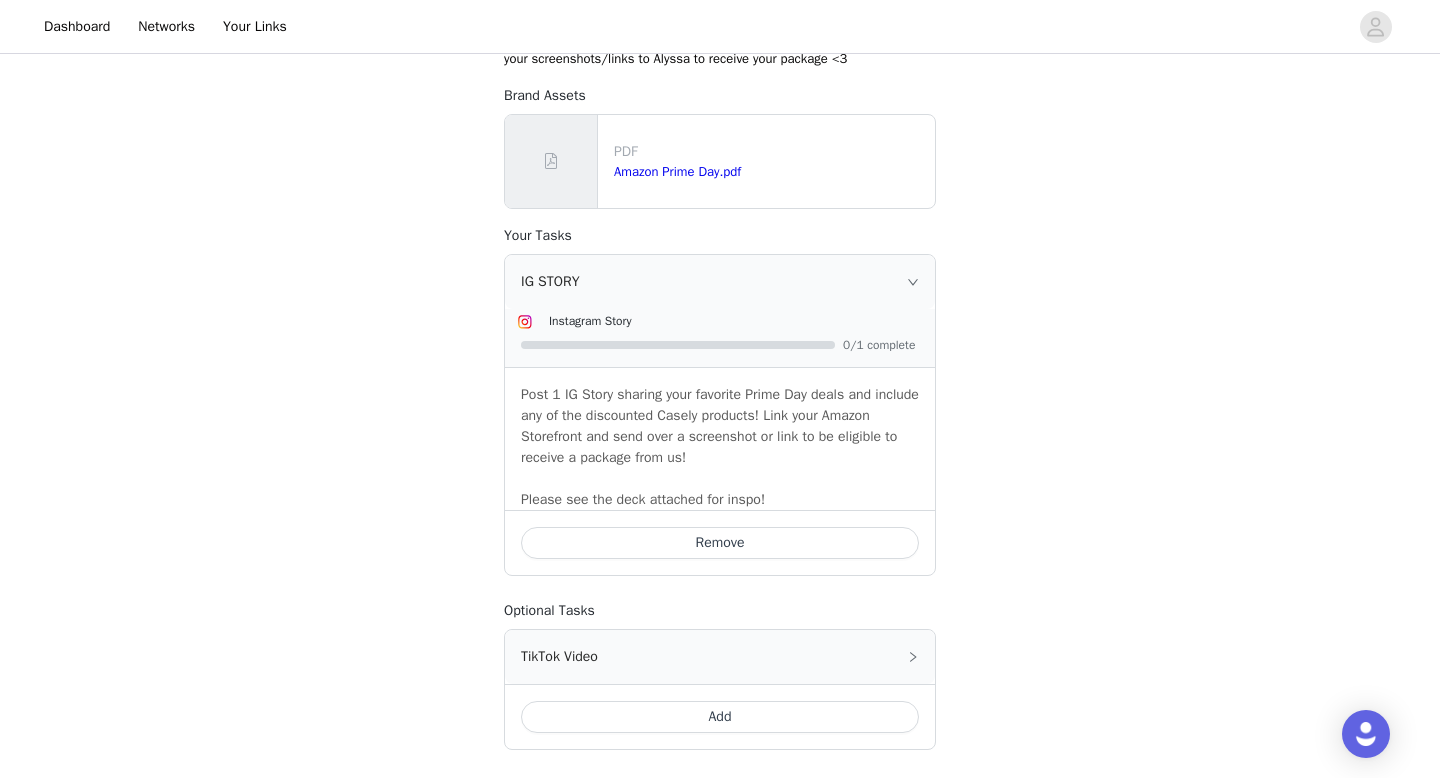 scroll, scrollTop: 577, scrollLeft: 0, axis: vertical 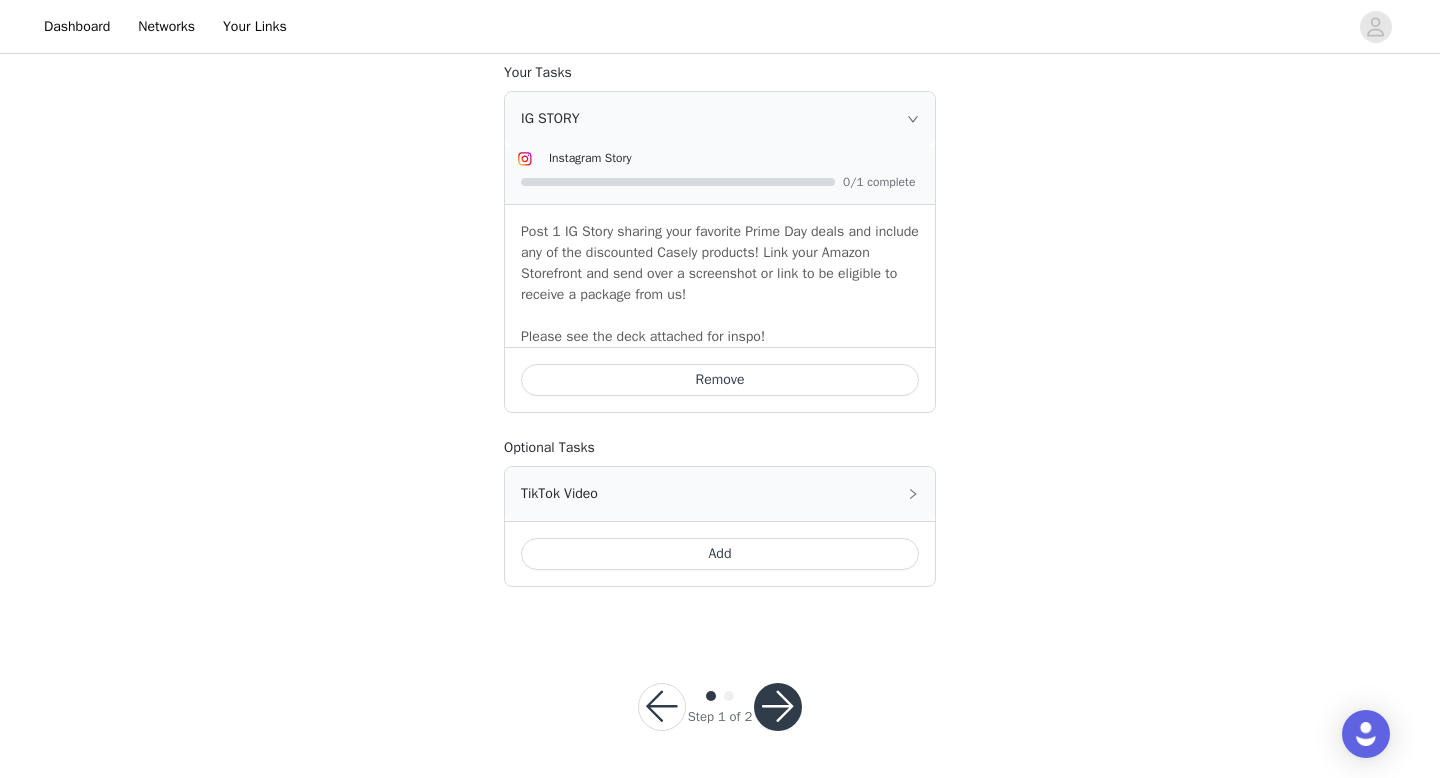 click at bounding box center [778, 707] 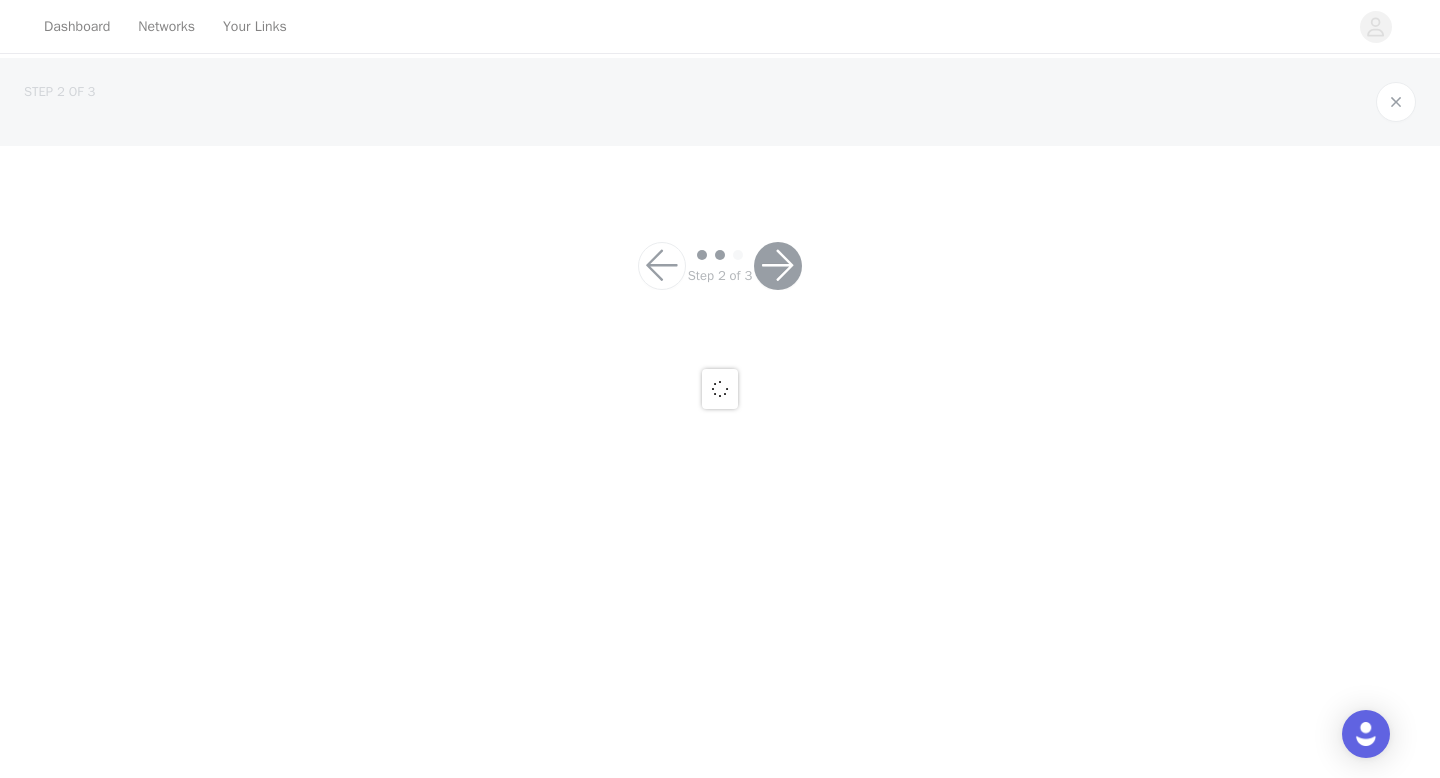 scroll, scrollTop: 0, scrollLeft: 0, axis: both 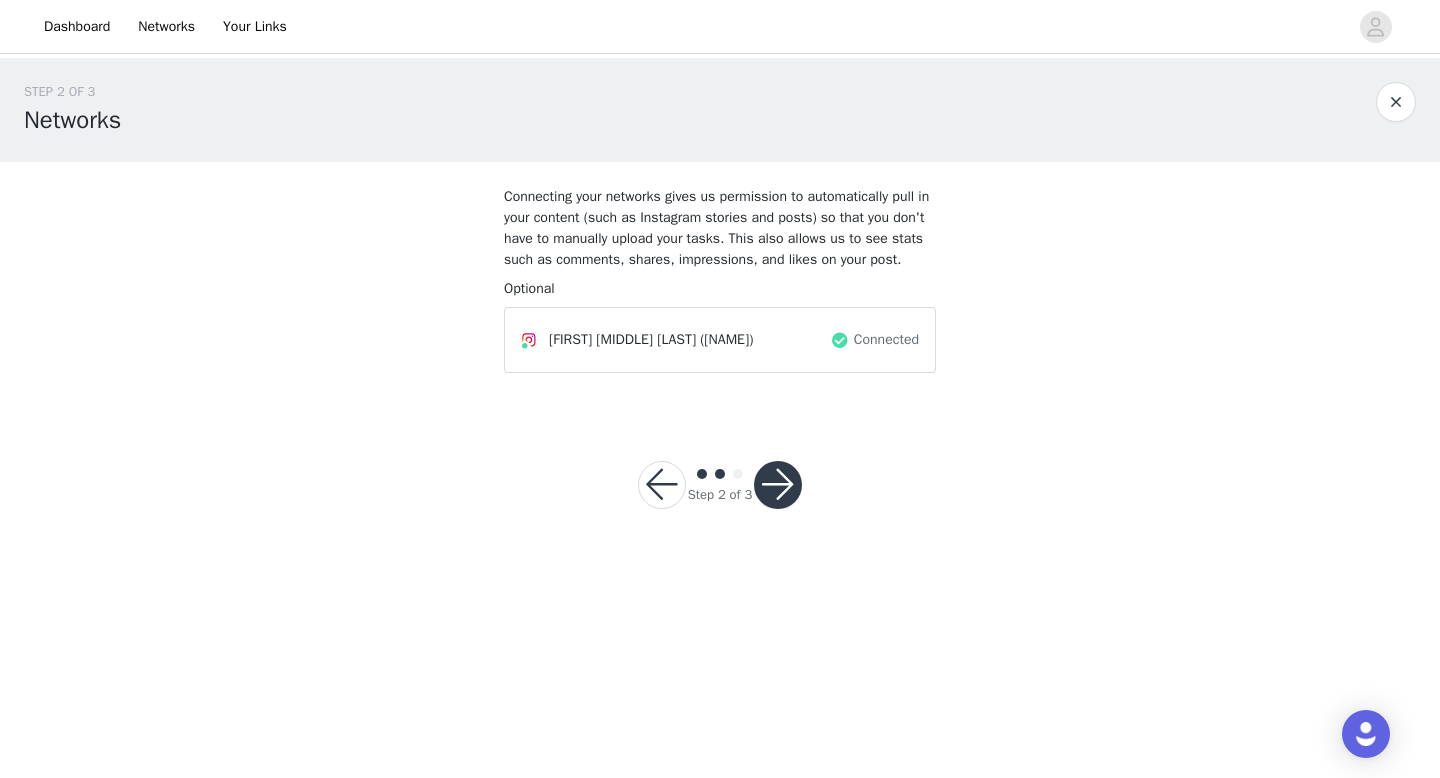 click at bounding box center [778, 485] 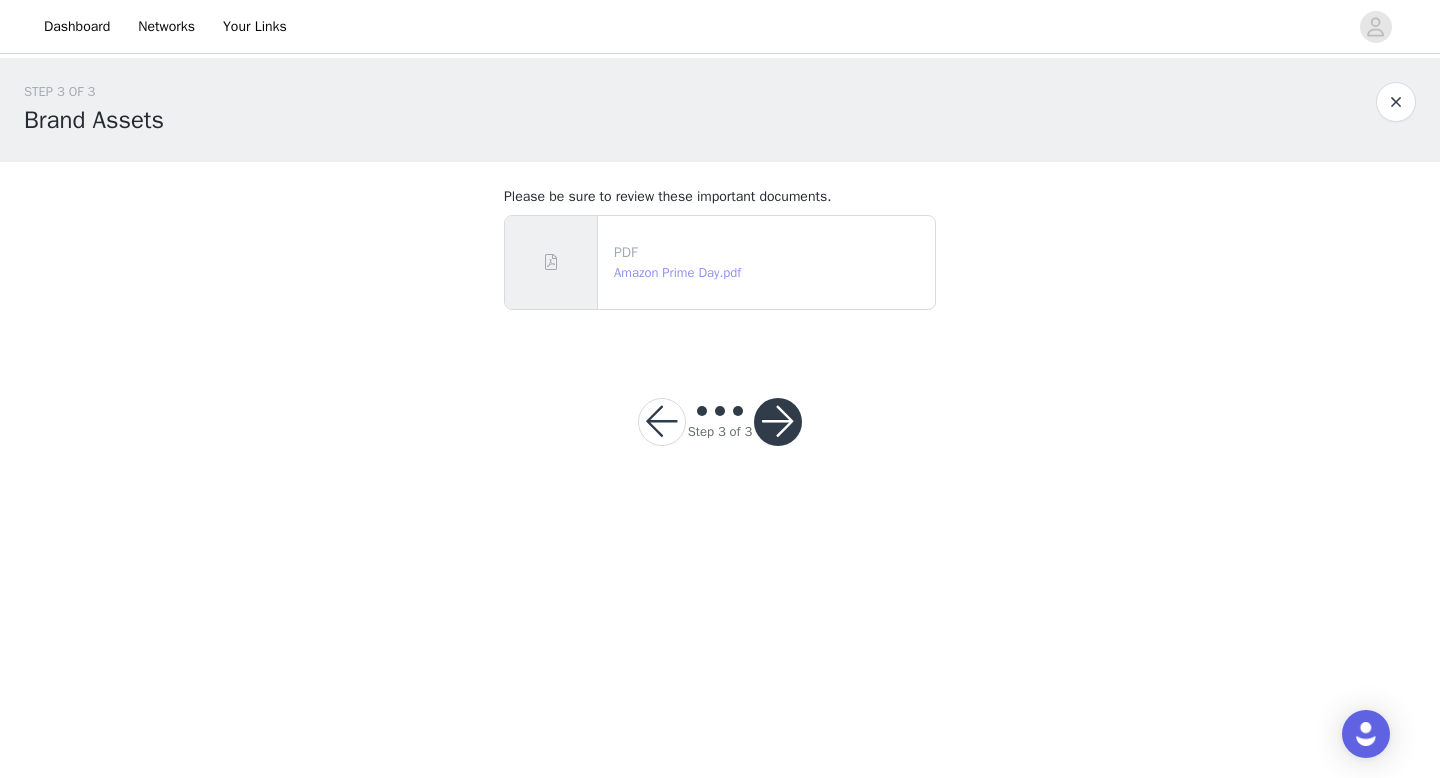 click on "Amazon Prime Day.pdf" at bounding box center [677, 272] 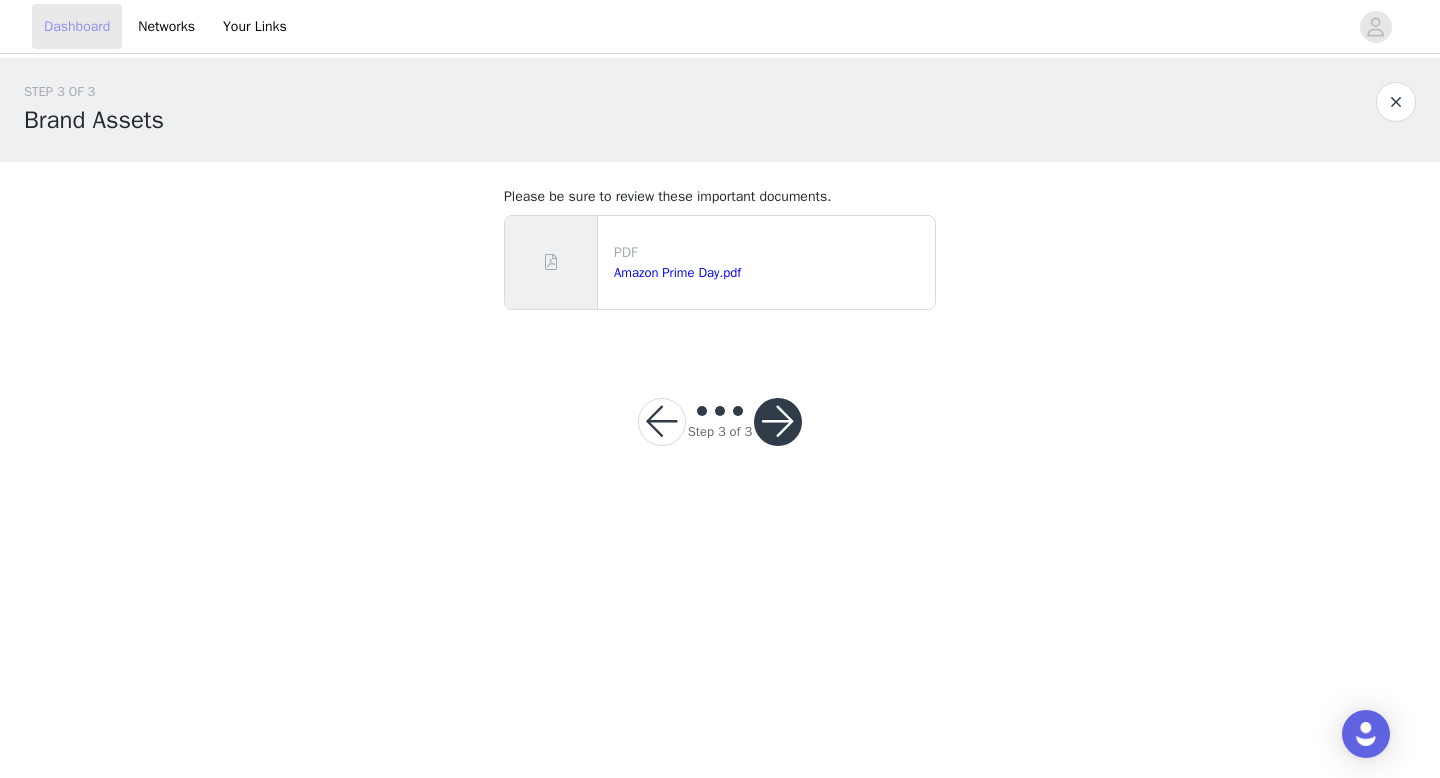 click on "Dashboard" at bounding box center (77, 26) 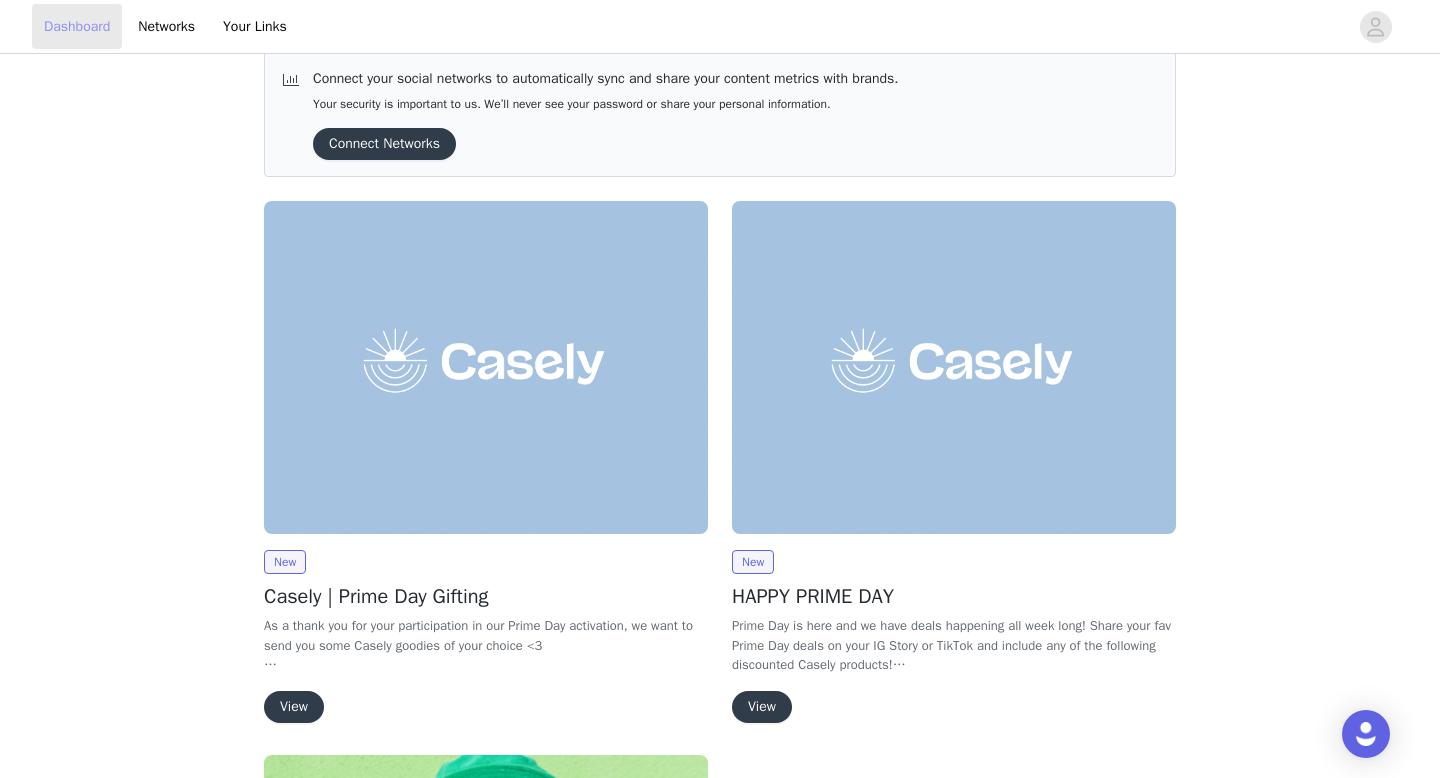 scroll, scrollTop: 0, scrollLeft: 0, axis: both 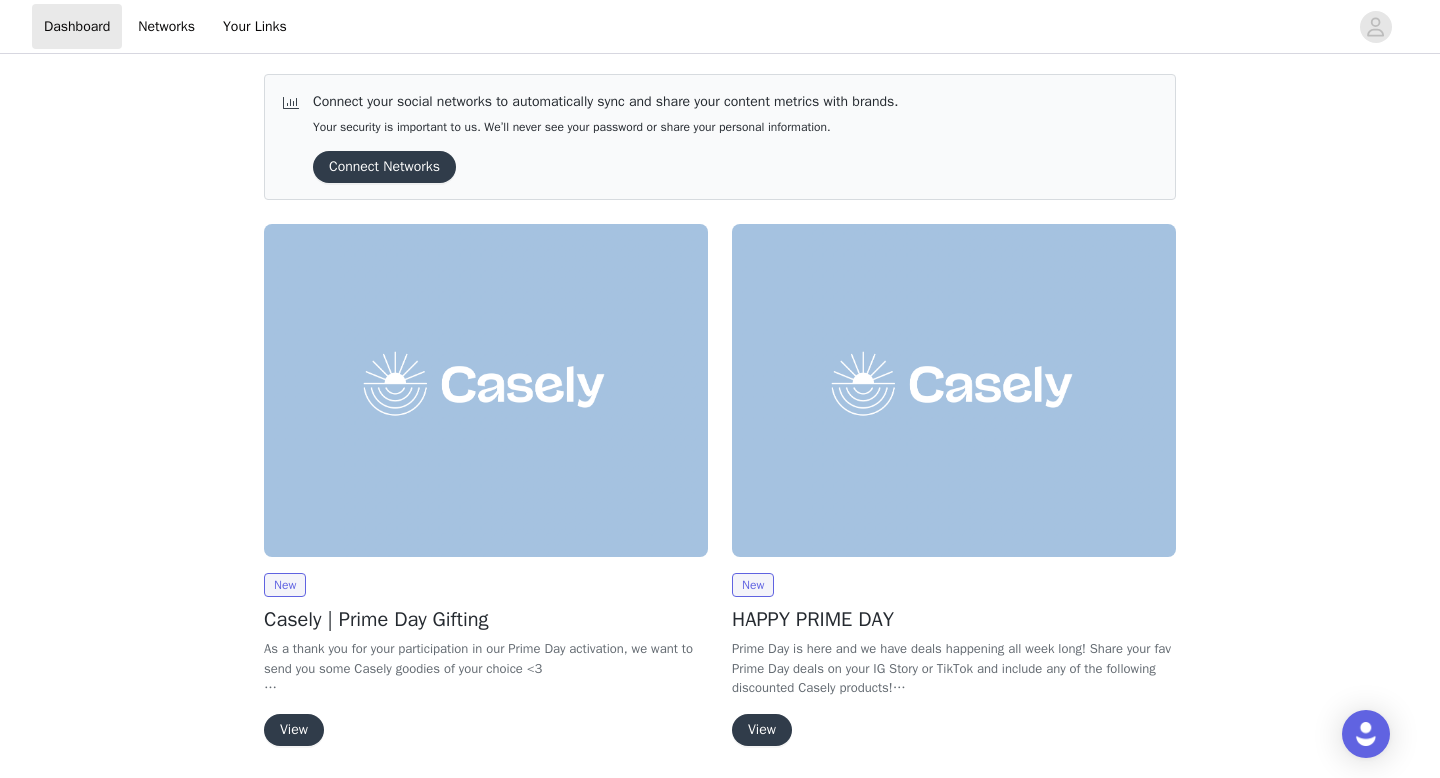 click on "View" at bounding box center (294, 730) 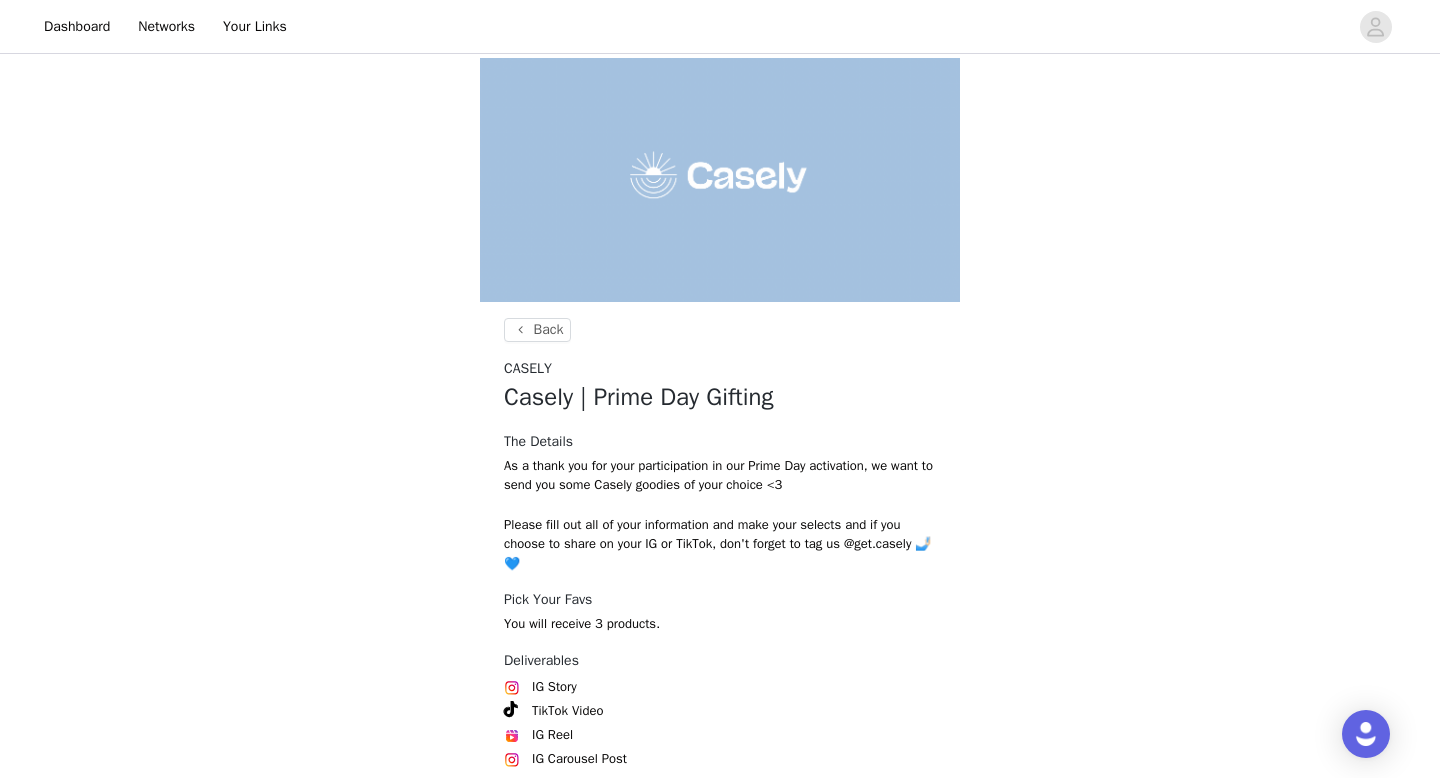 scroll, scrollTop: 128, scrollLeft: 0, axis: vertical 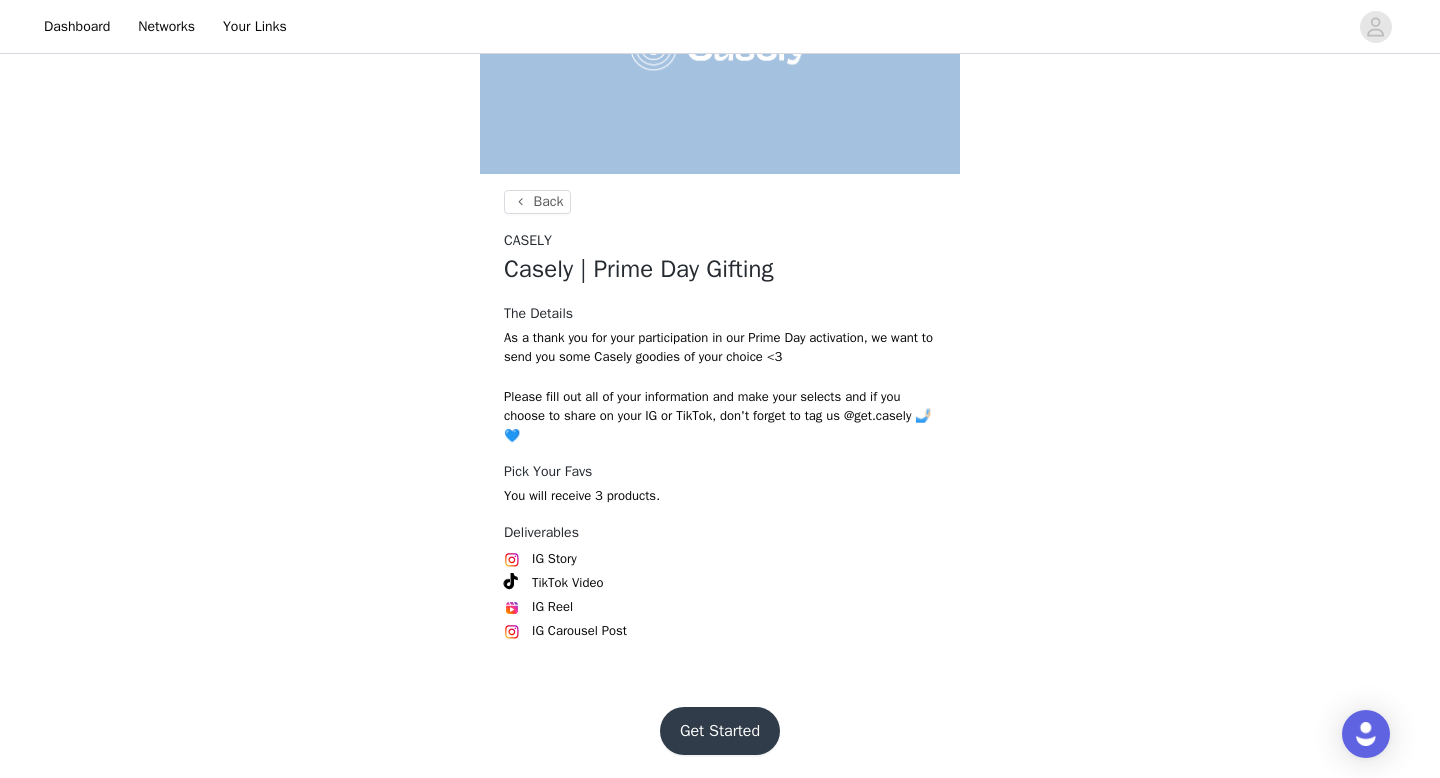 click on "Get Started" at bounding box center (720, 731) 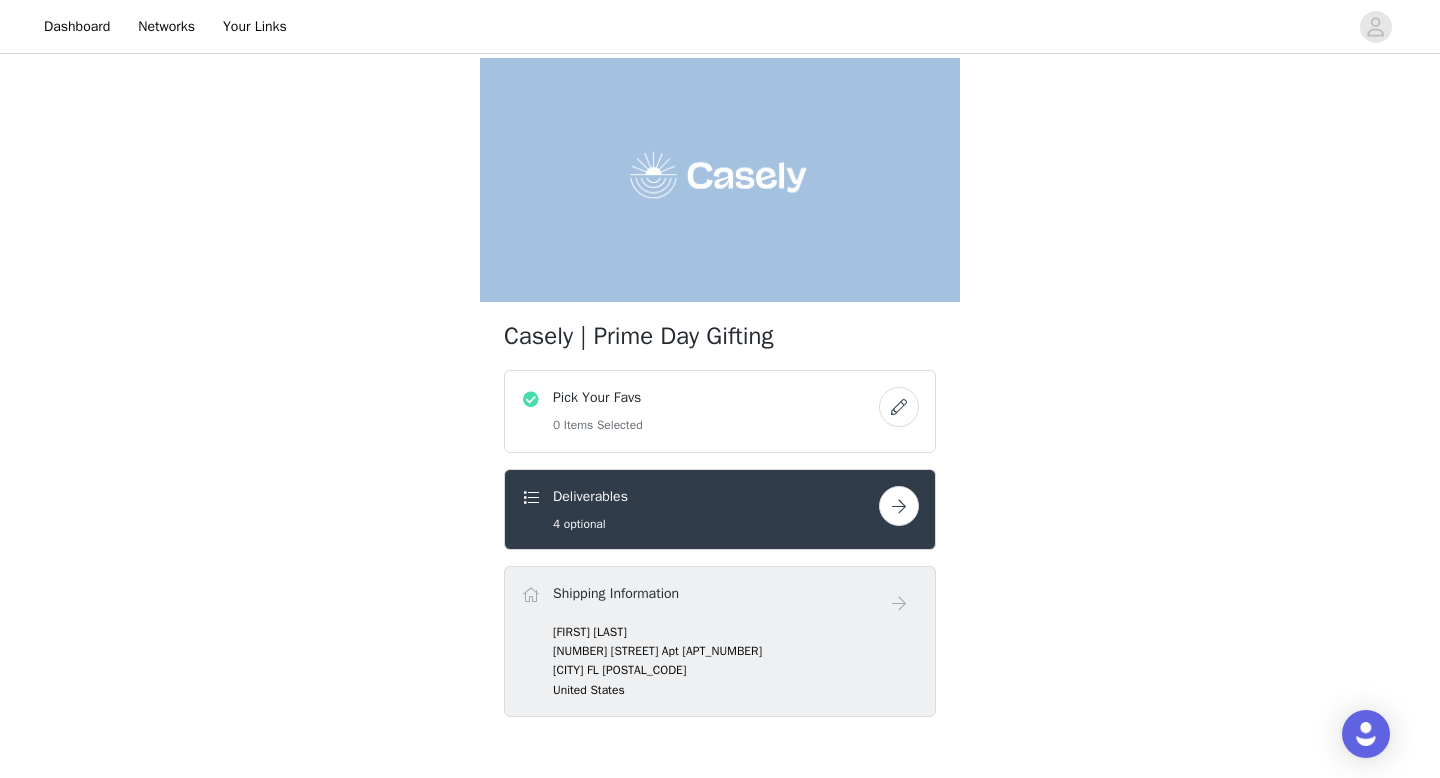 click at bounding box center [899, 407] 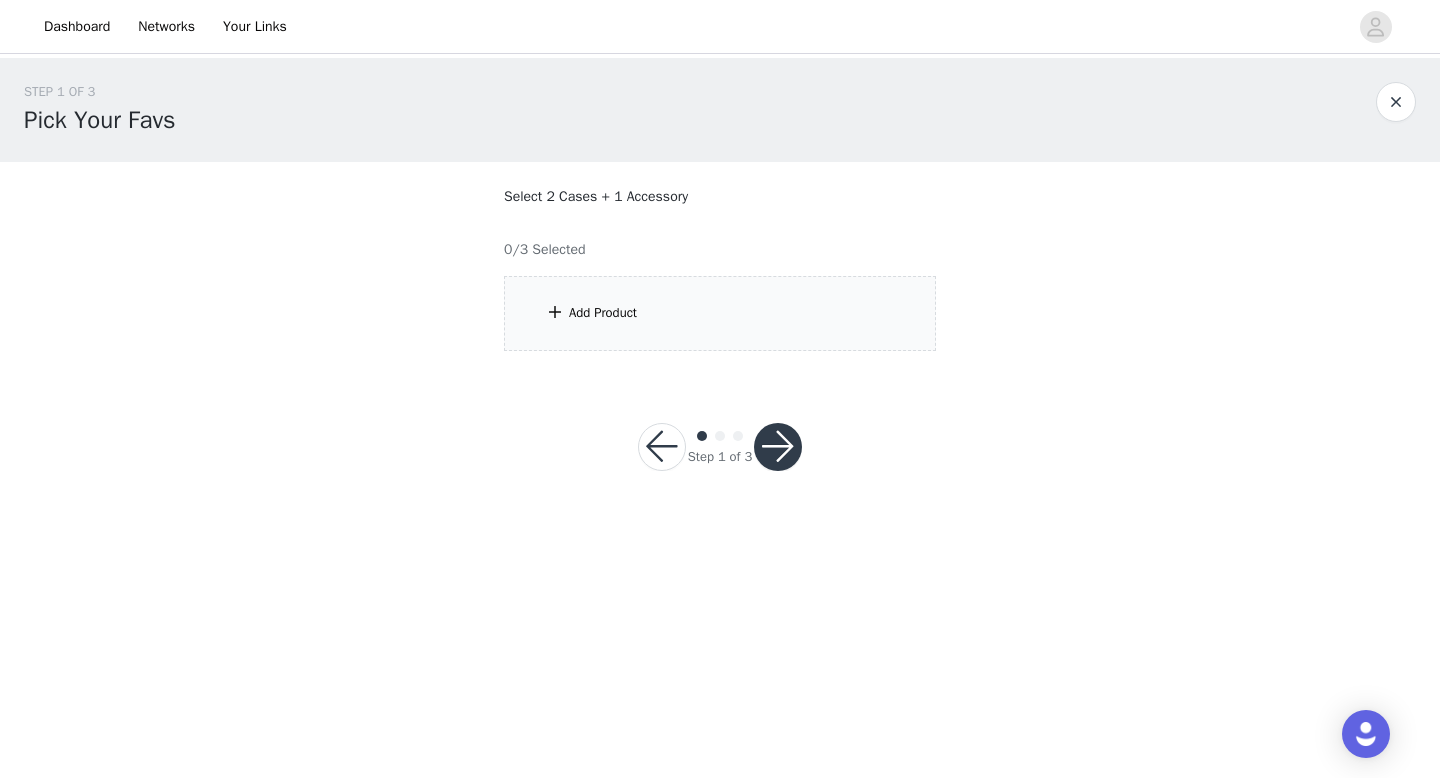 click on "Add Product" at bounding box center (720, 313) 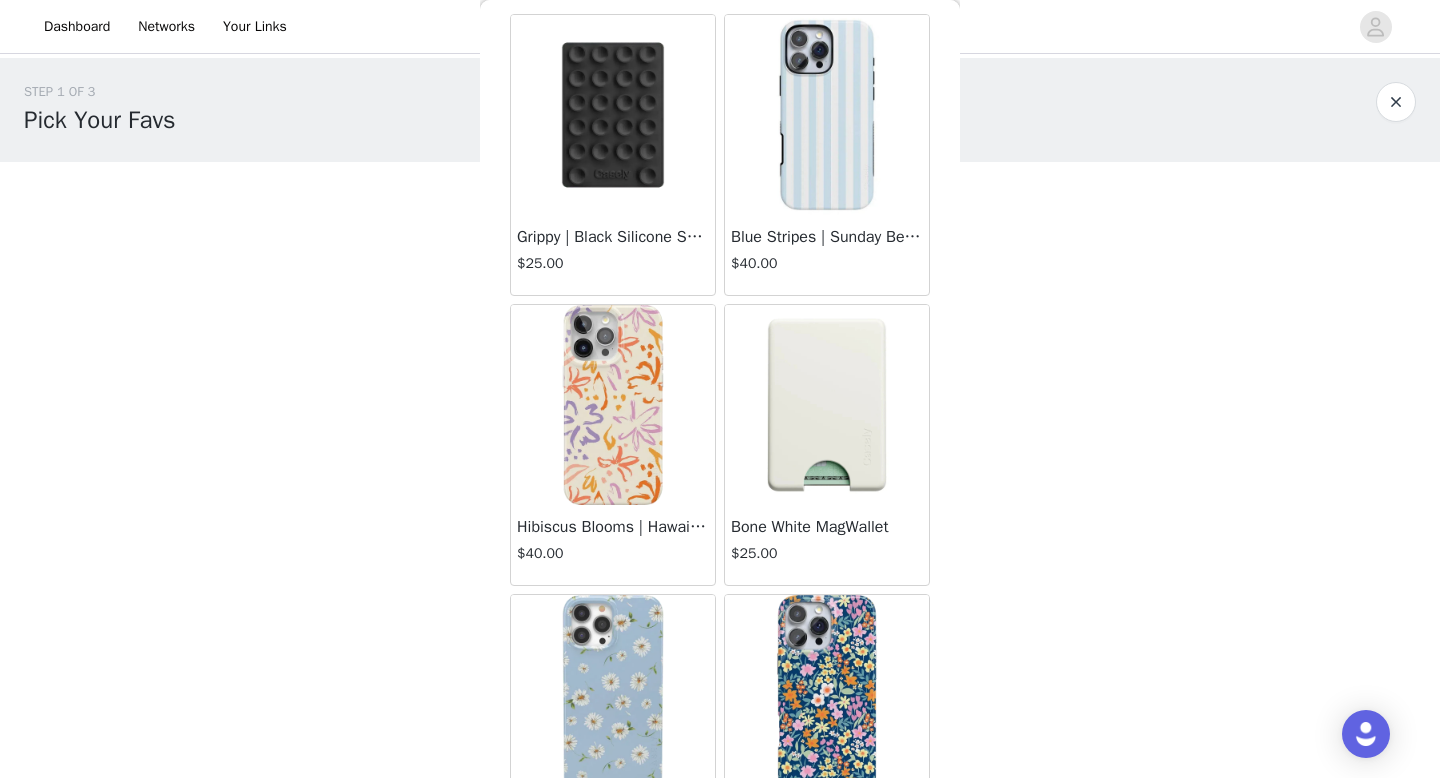scroll, scrollTop: 0, scrollLeft: 0, axis: both 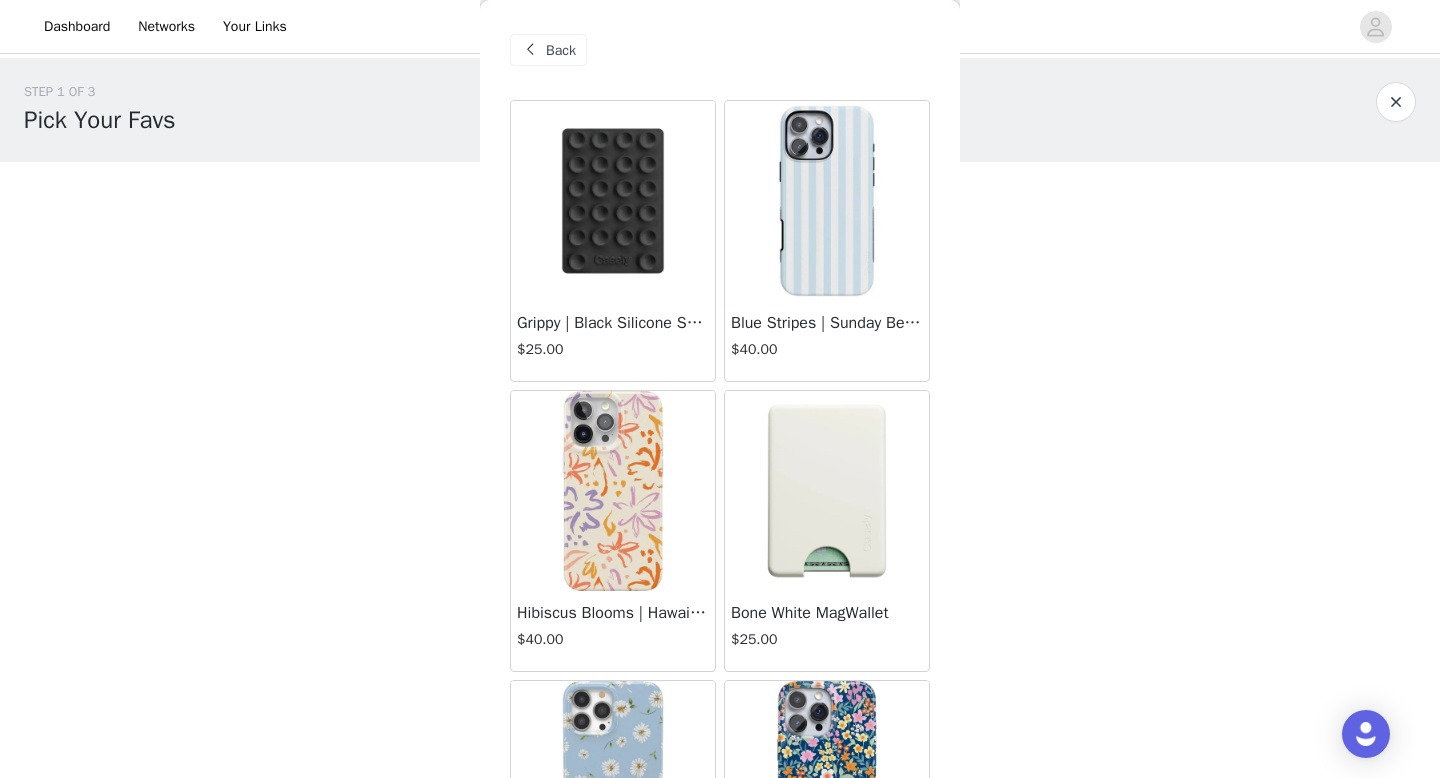 click at bounding box center [613, 491] 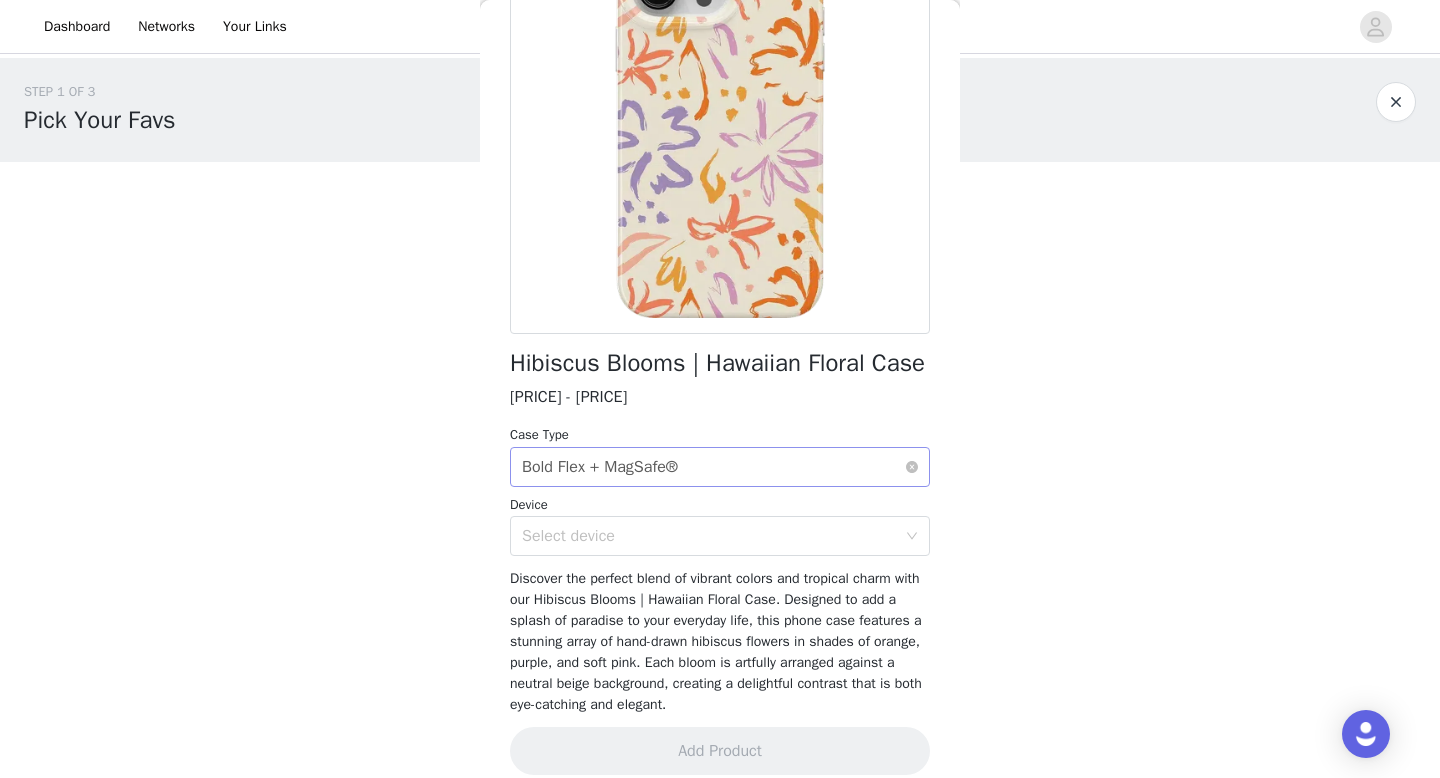 scroll, scrollTop: 220, scrollLeft: 0, axis: vertical 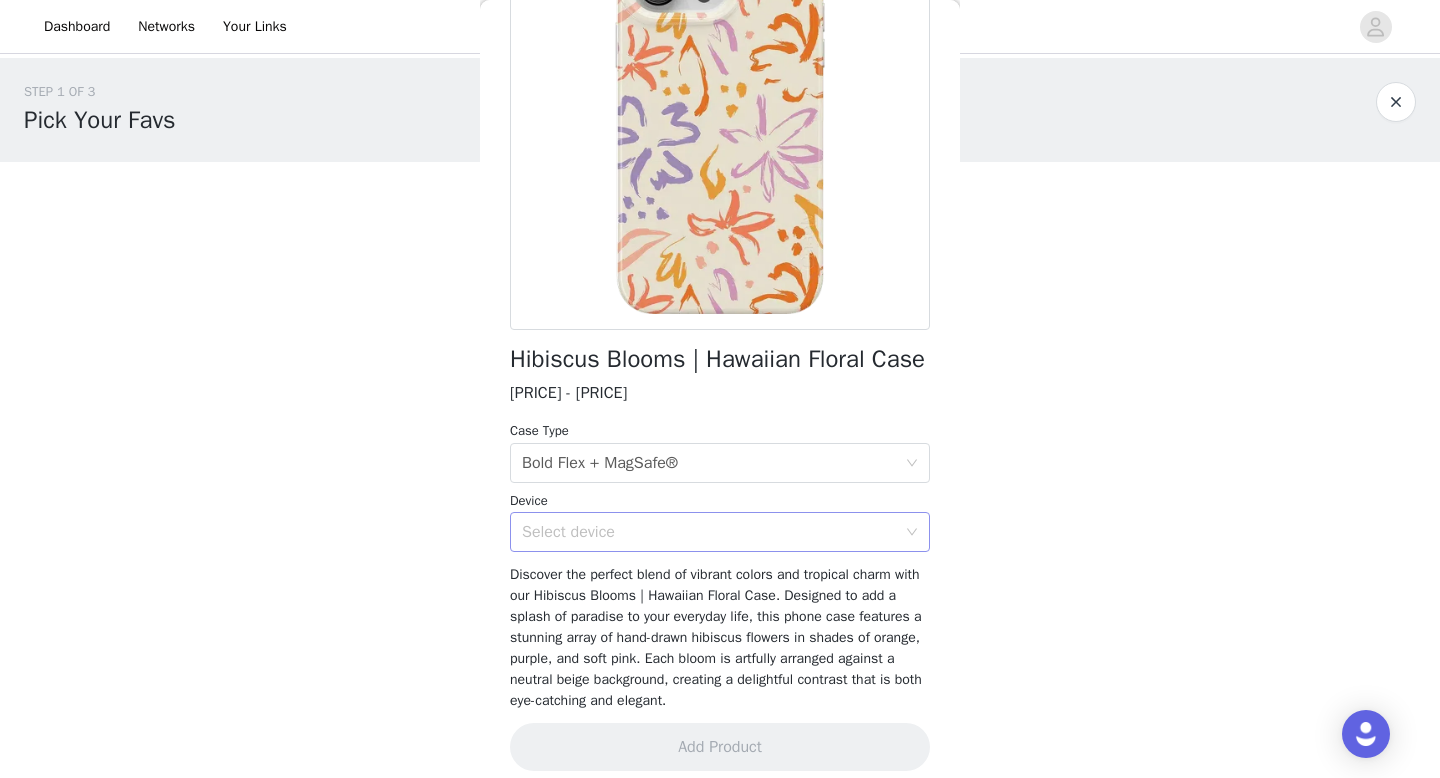 click on "Select device" at bounding box center (709, 532) 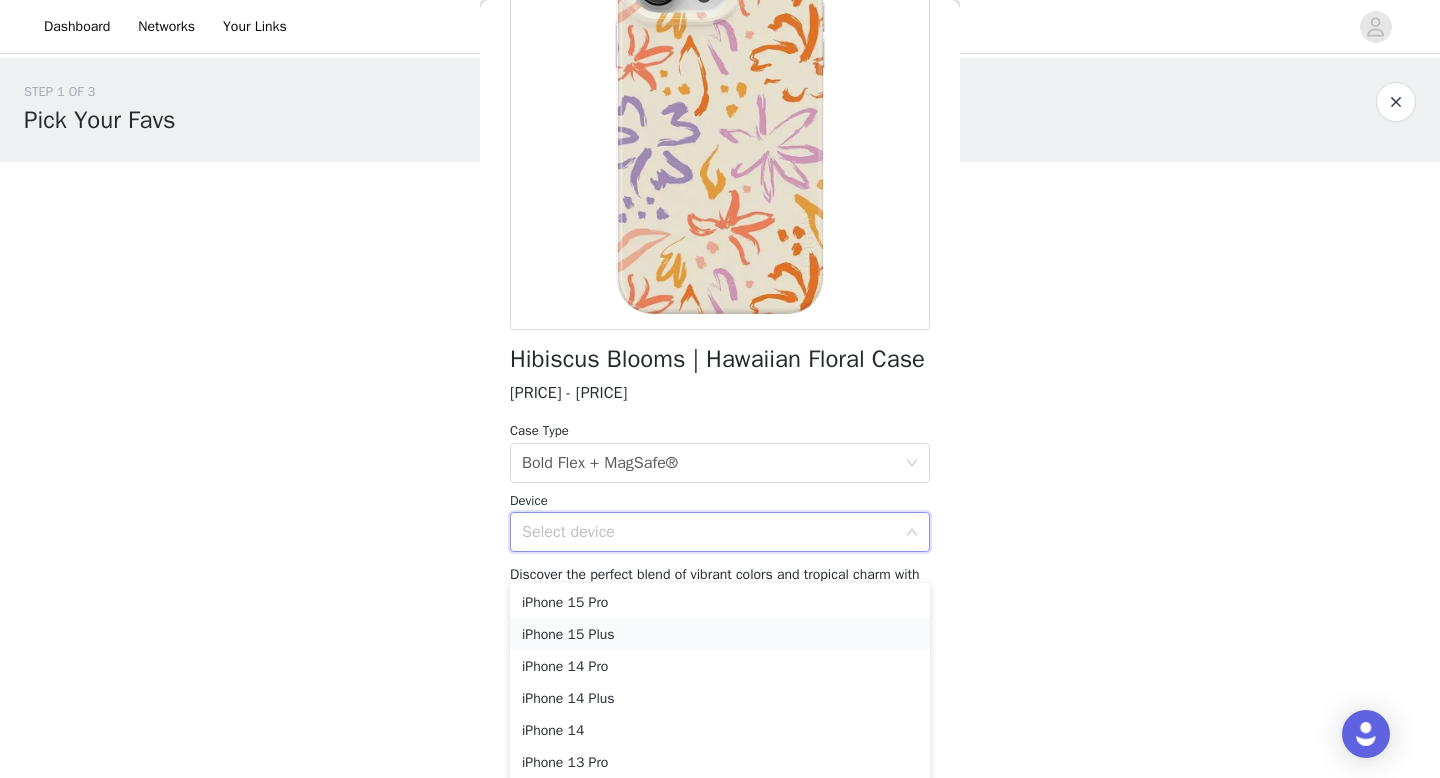 scroll, scrollTop: 206, scrollLeft: 0, axis: vertical 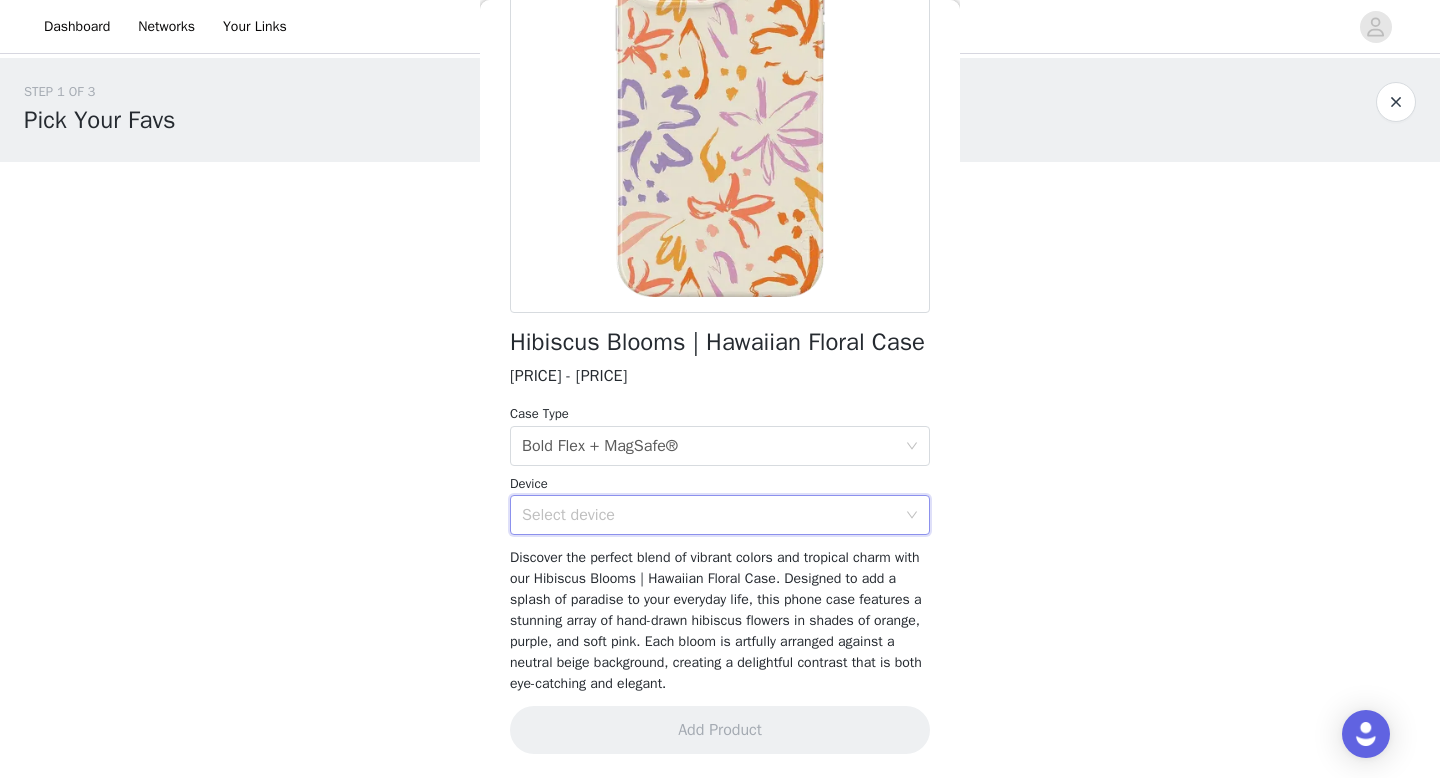 click on "Select device" at bounding box center [713, 515] 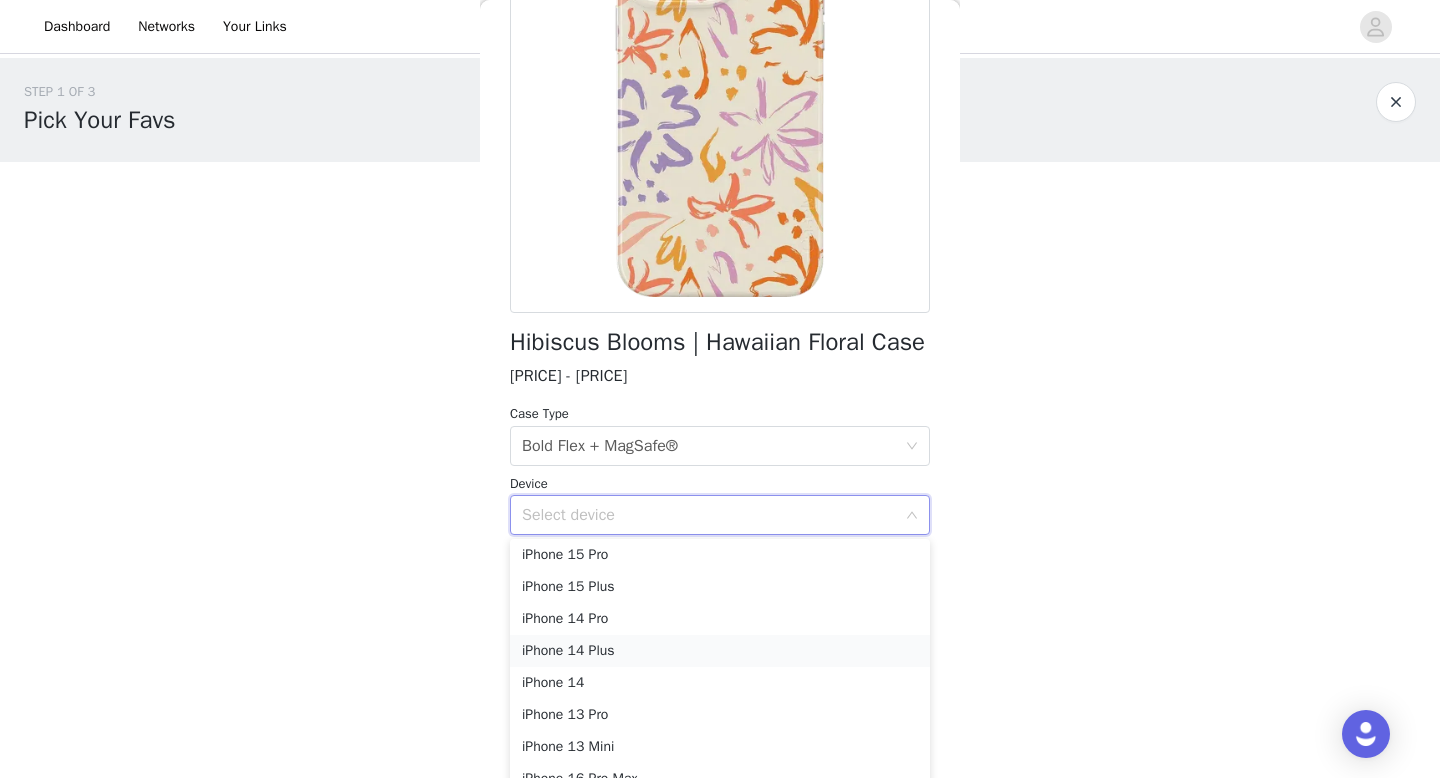 scroll, scrollTop: 206, scrollLeft: 0, axis: vertical 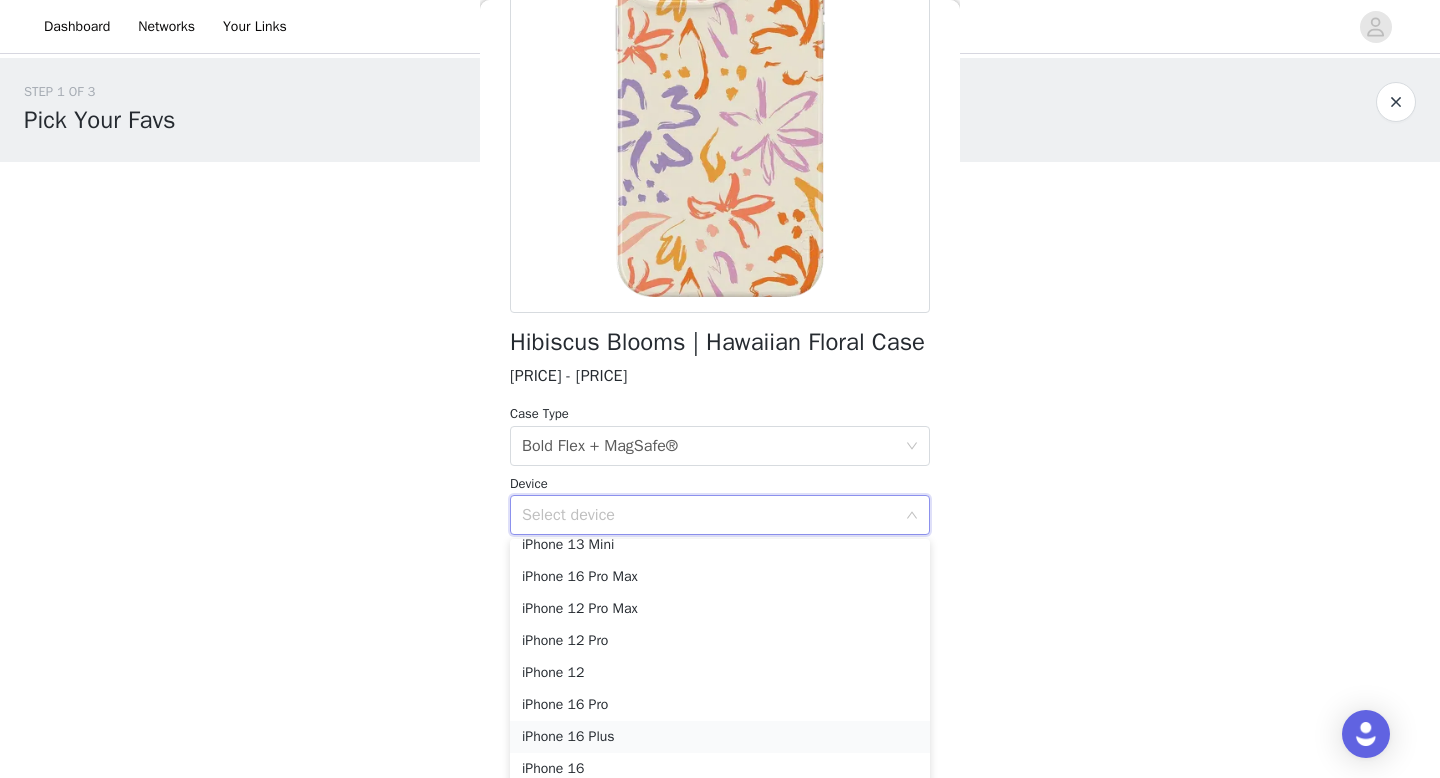 click on "iPhone 16 Plus" at bounding box center (720, 737) 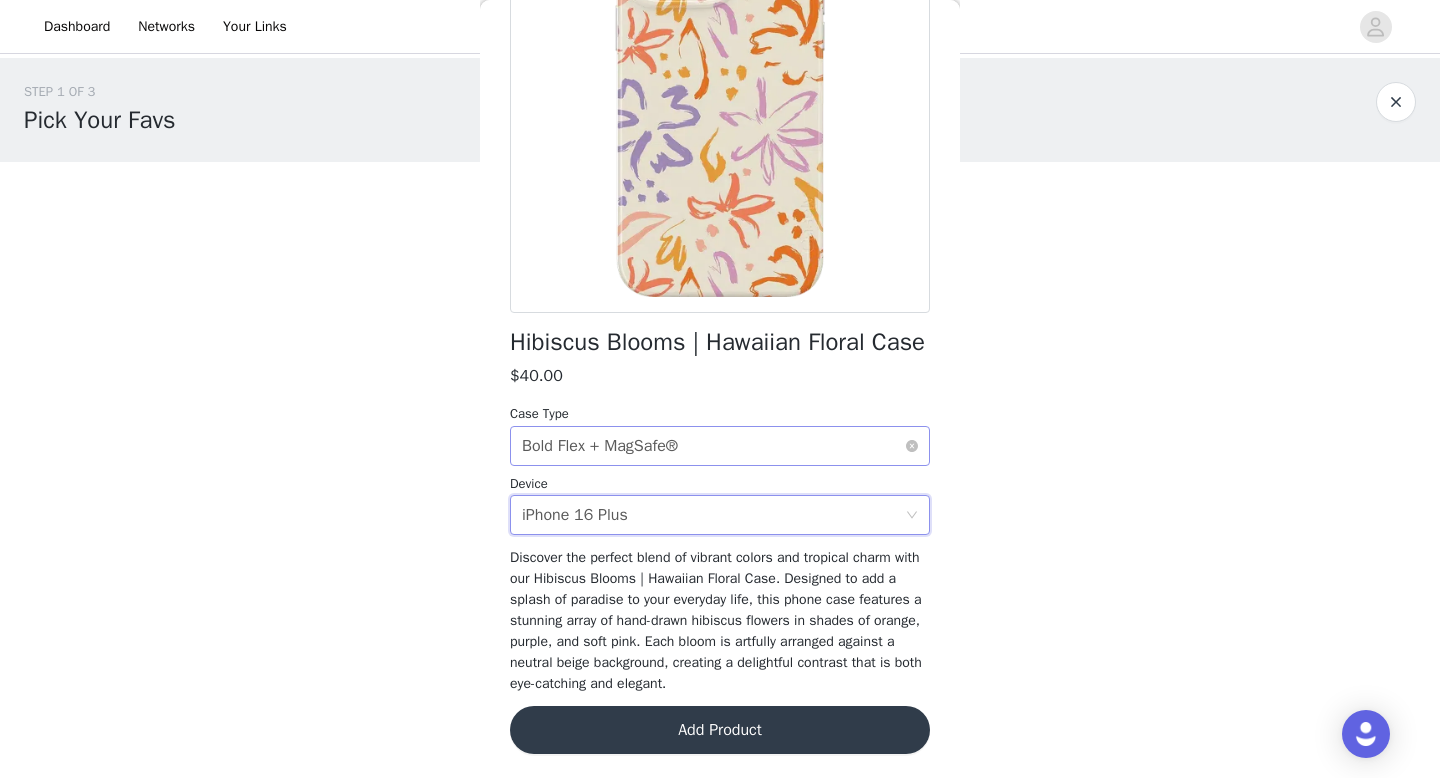 click on "Bold Flex + MagSafe®" at bounding box center [600, 446] 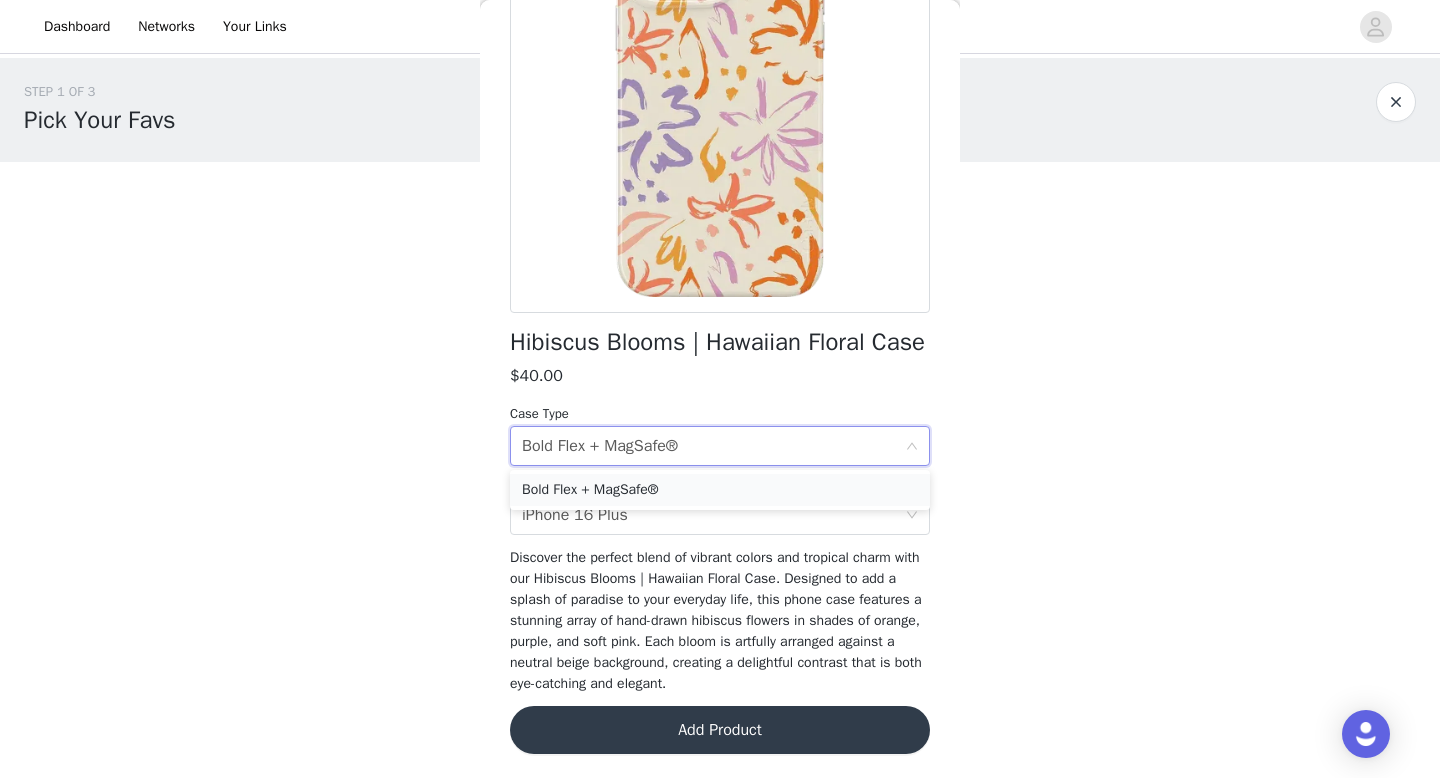 click on "Bold Flex + MagSafe®" at bounding box center (720, 490) 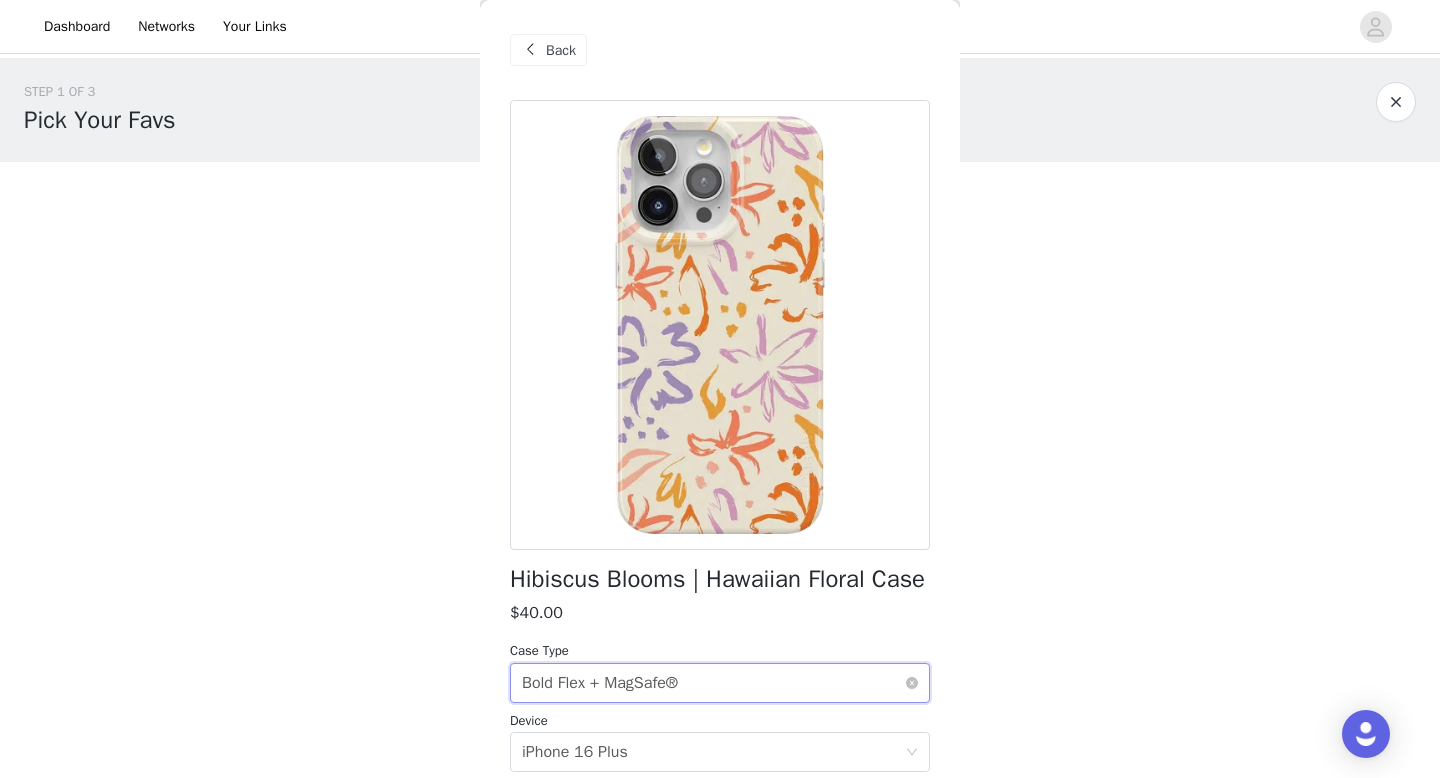 scroll, scrollTop: 264, scrollLeft: 0, axis: vertical 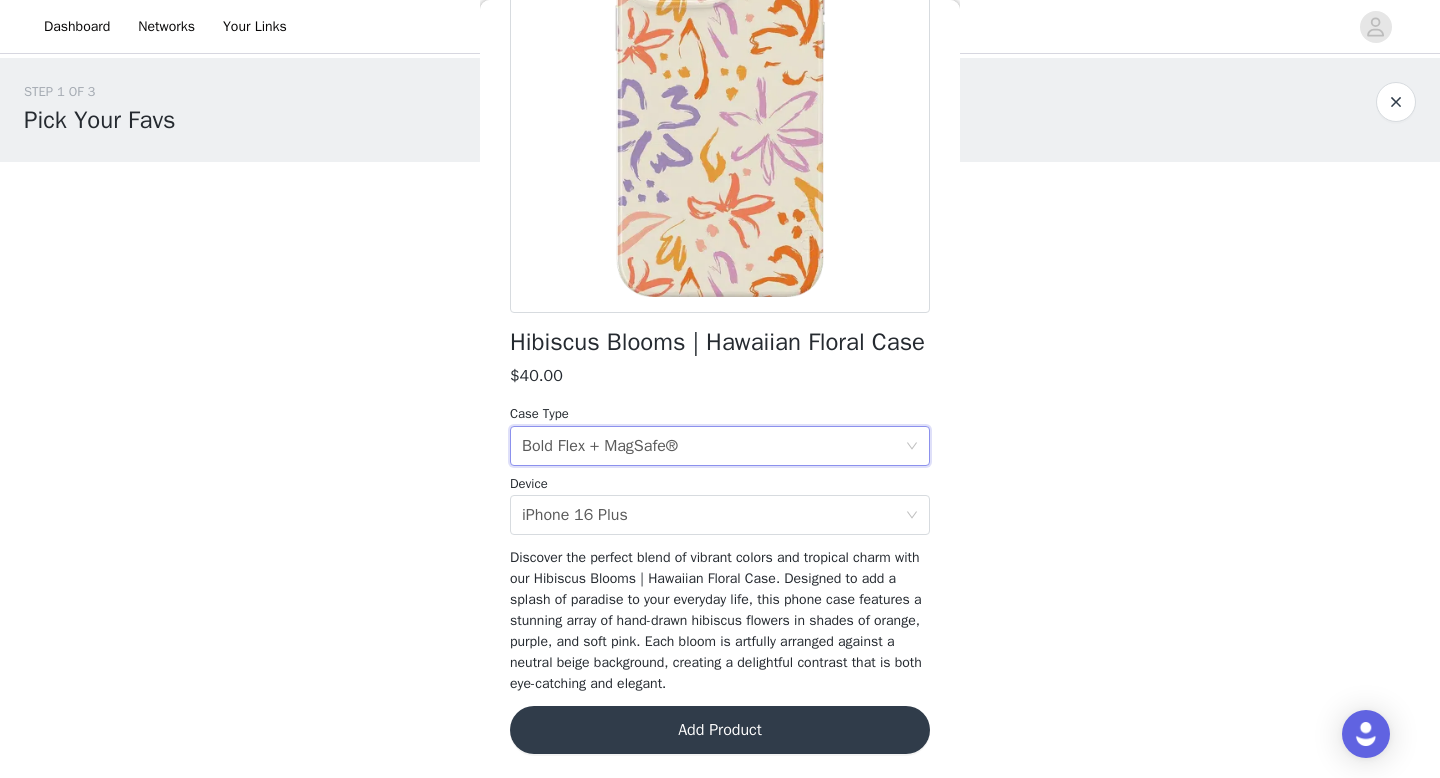 click on "Add Product" at bounding box center [720, 730] 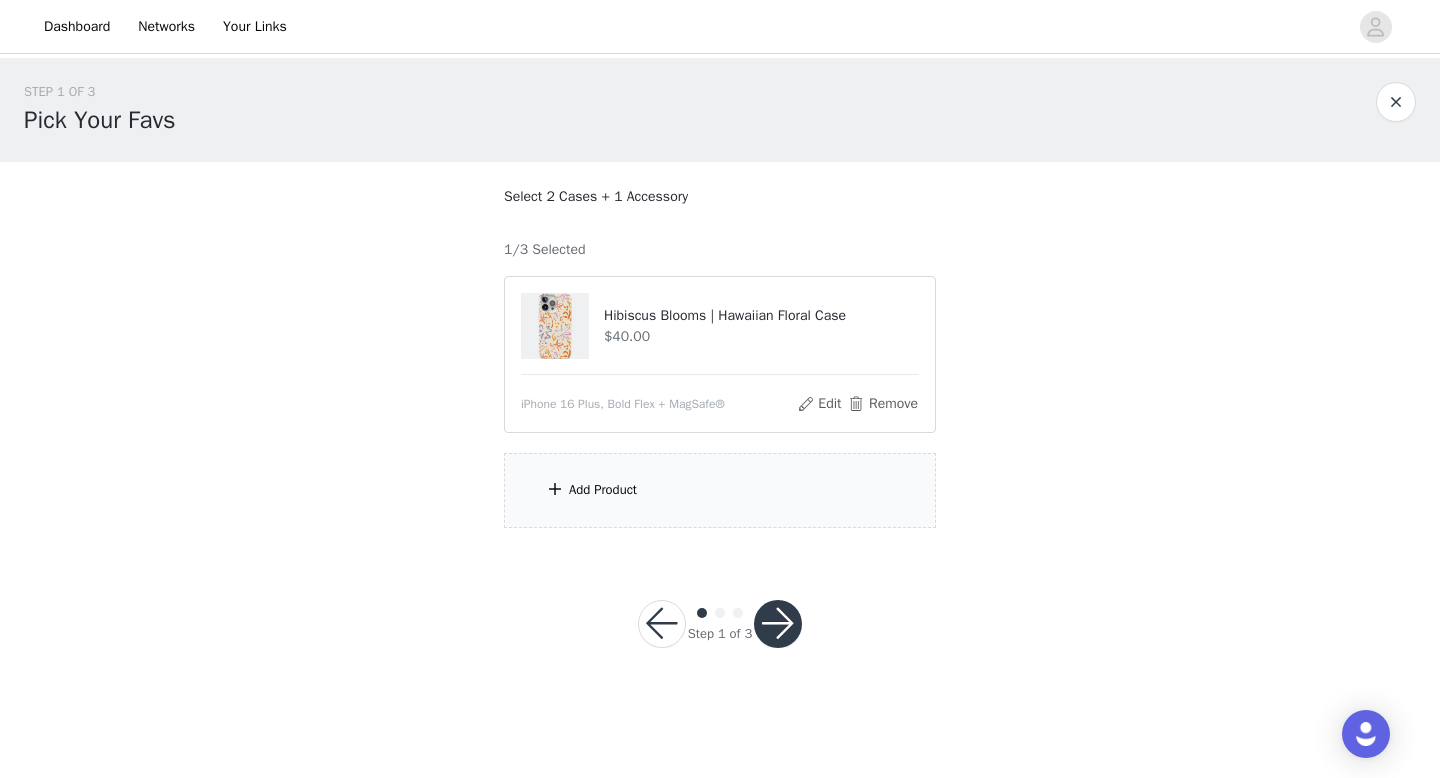 click on "Add Product" at bounding box center (720, 490) 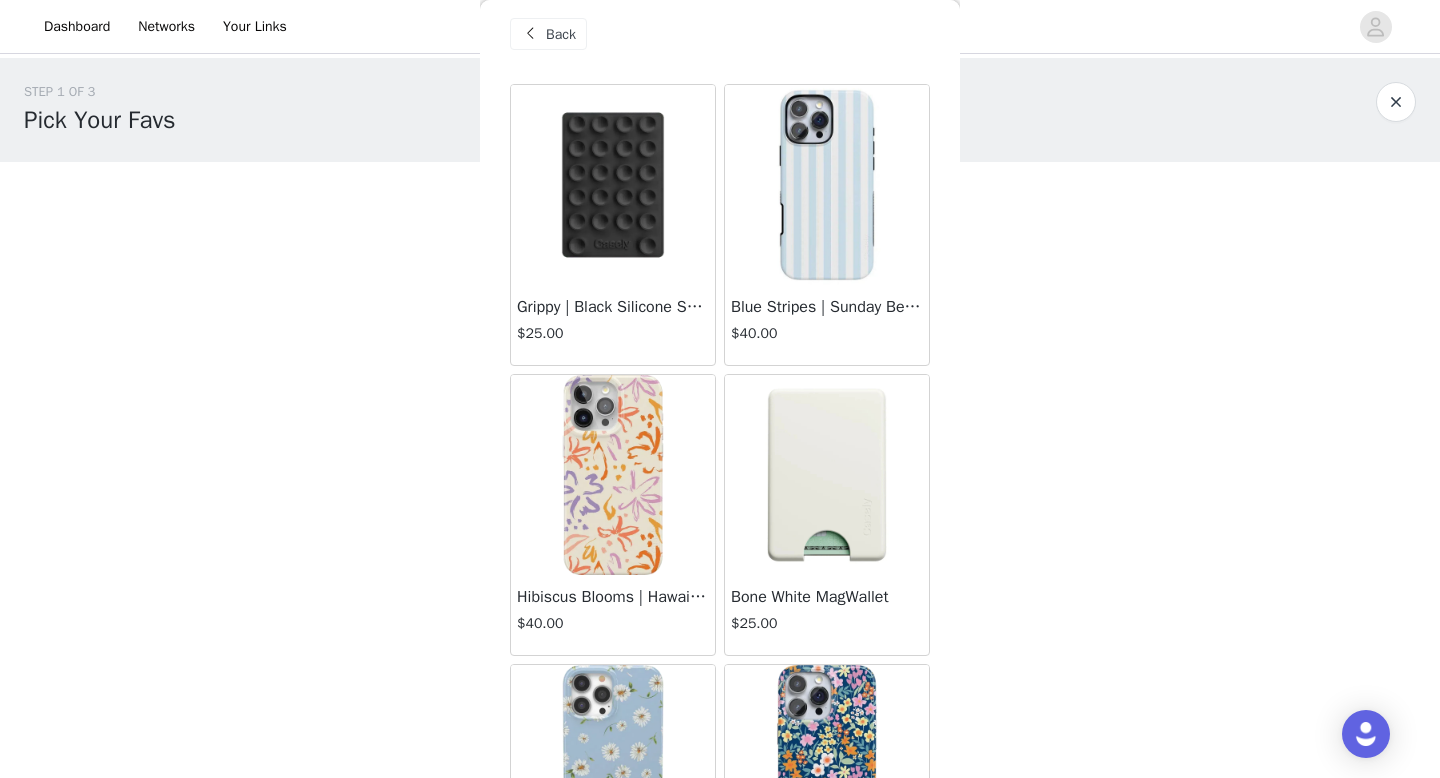 scroll, scrollTop: 0, scrollLeft: 0, axis: both 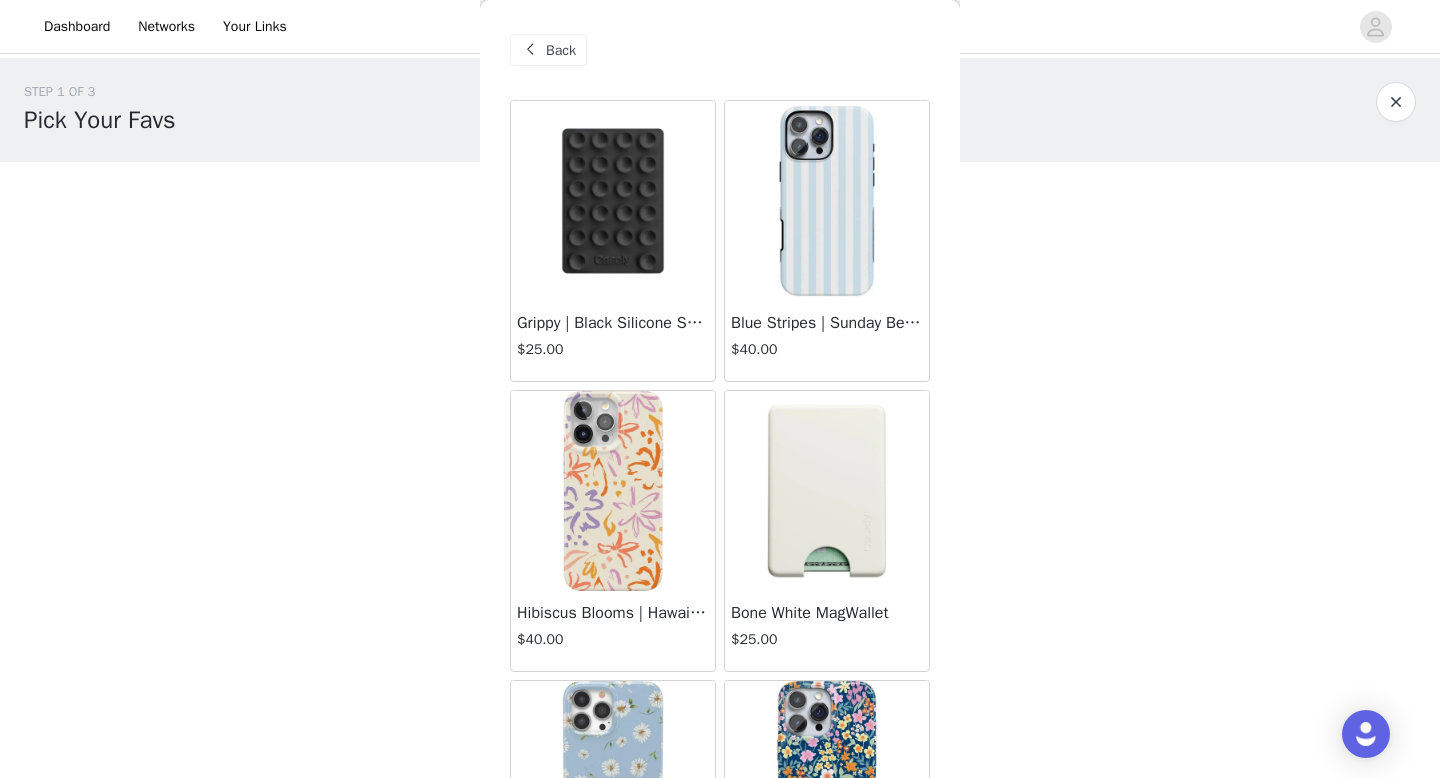 click at bounding box center (827, 201) 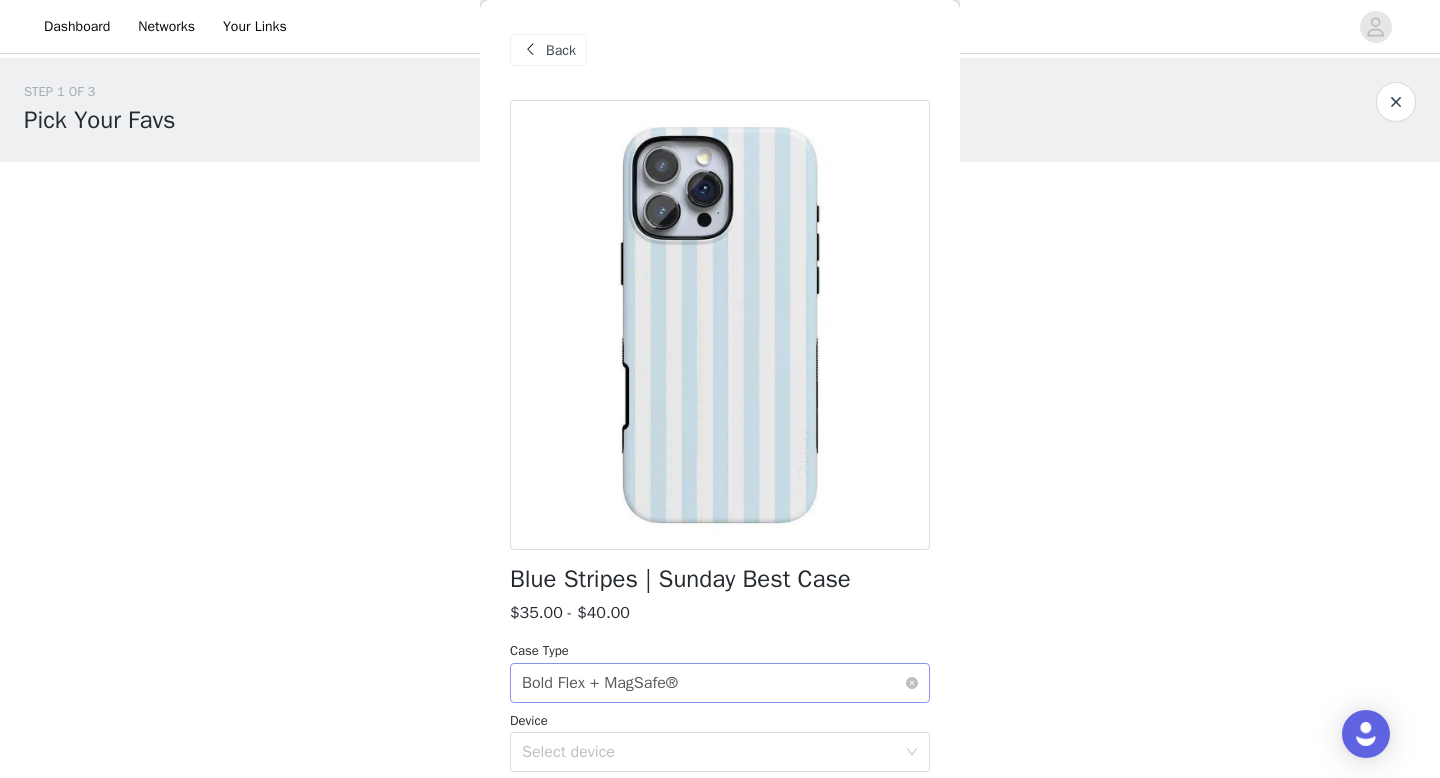 click on "Select case type Bold Flex + MagSafe®" at bounding box center (713, 683) 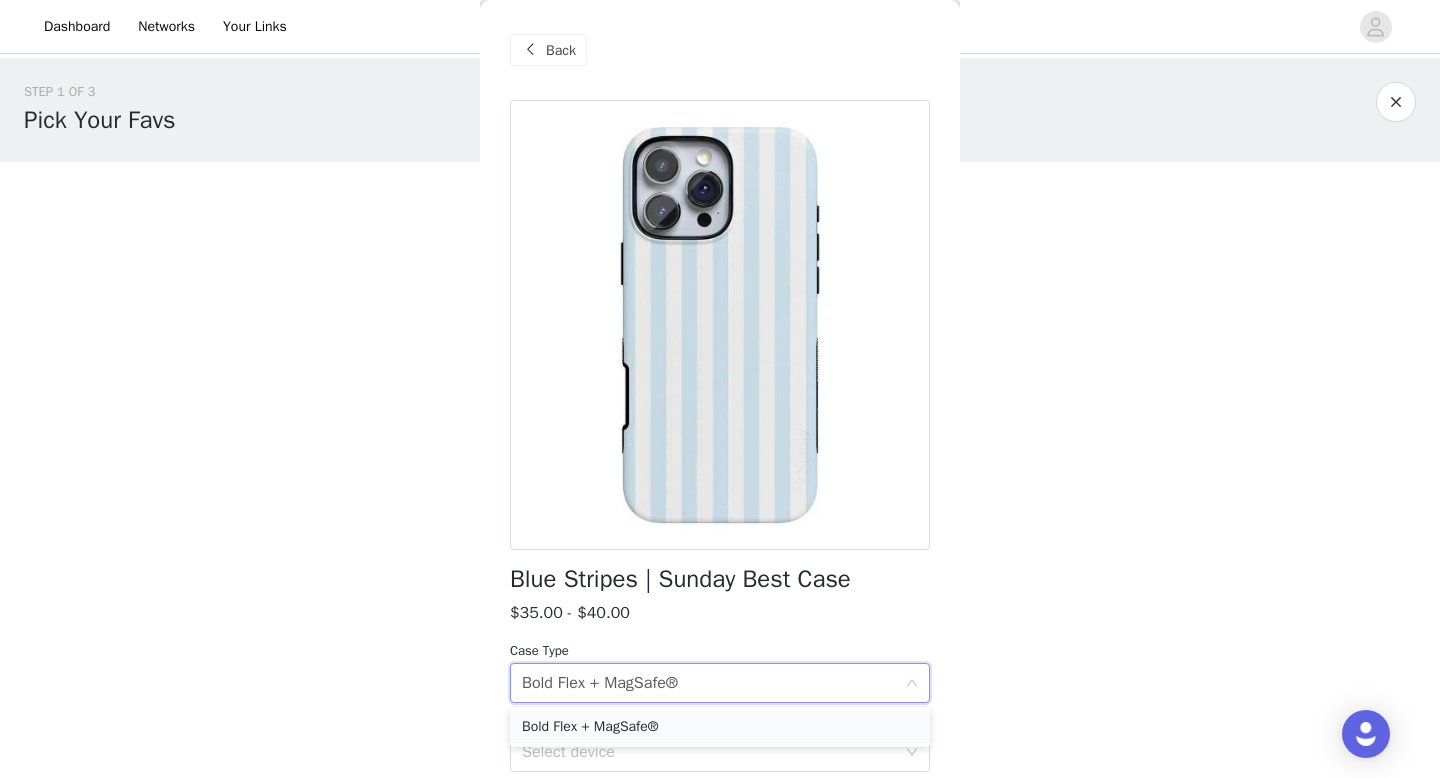 click on "Bold Flex + MagSafe®" at bounding box center (720, 727) 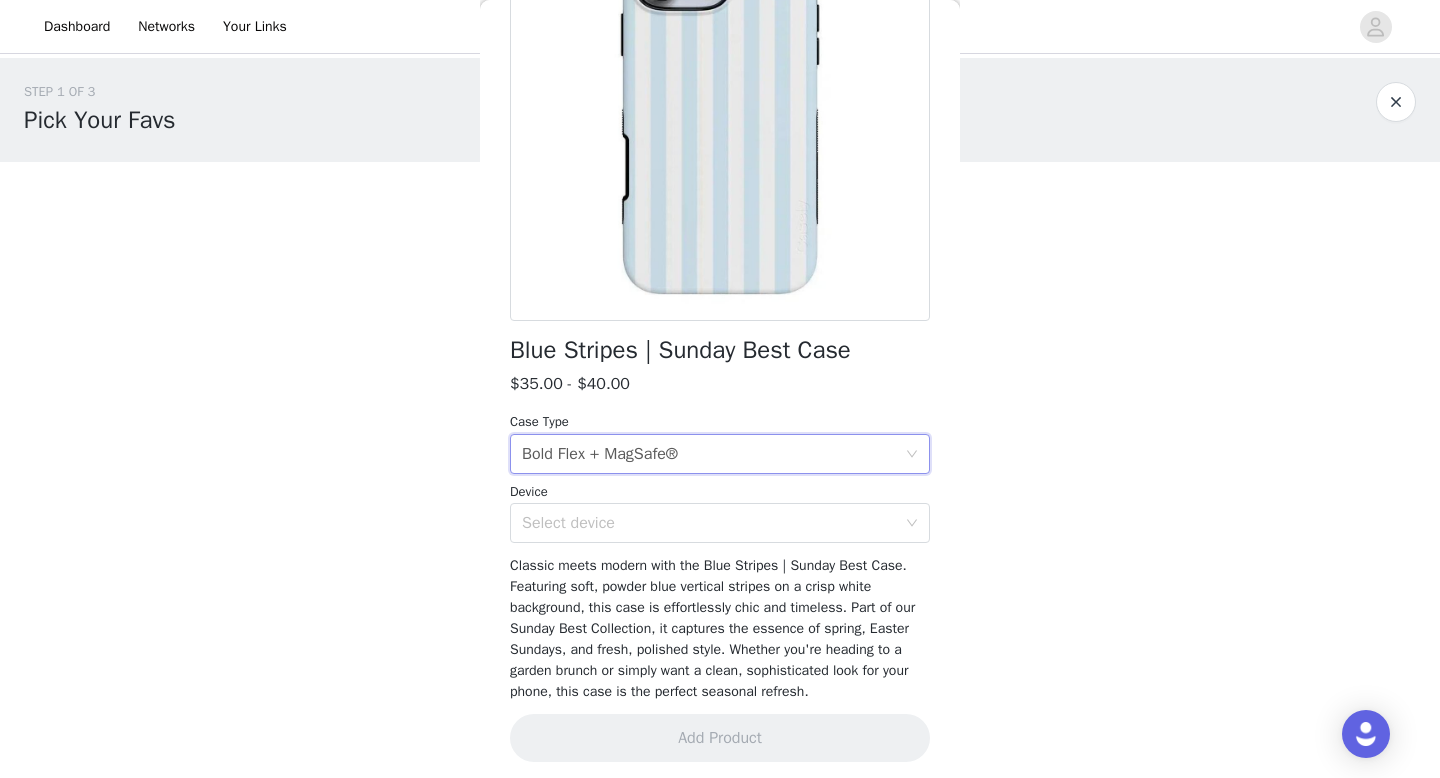 scroll, scrollTop: 237, scrollLeft: 0, axis: vertical 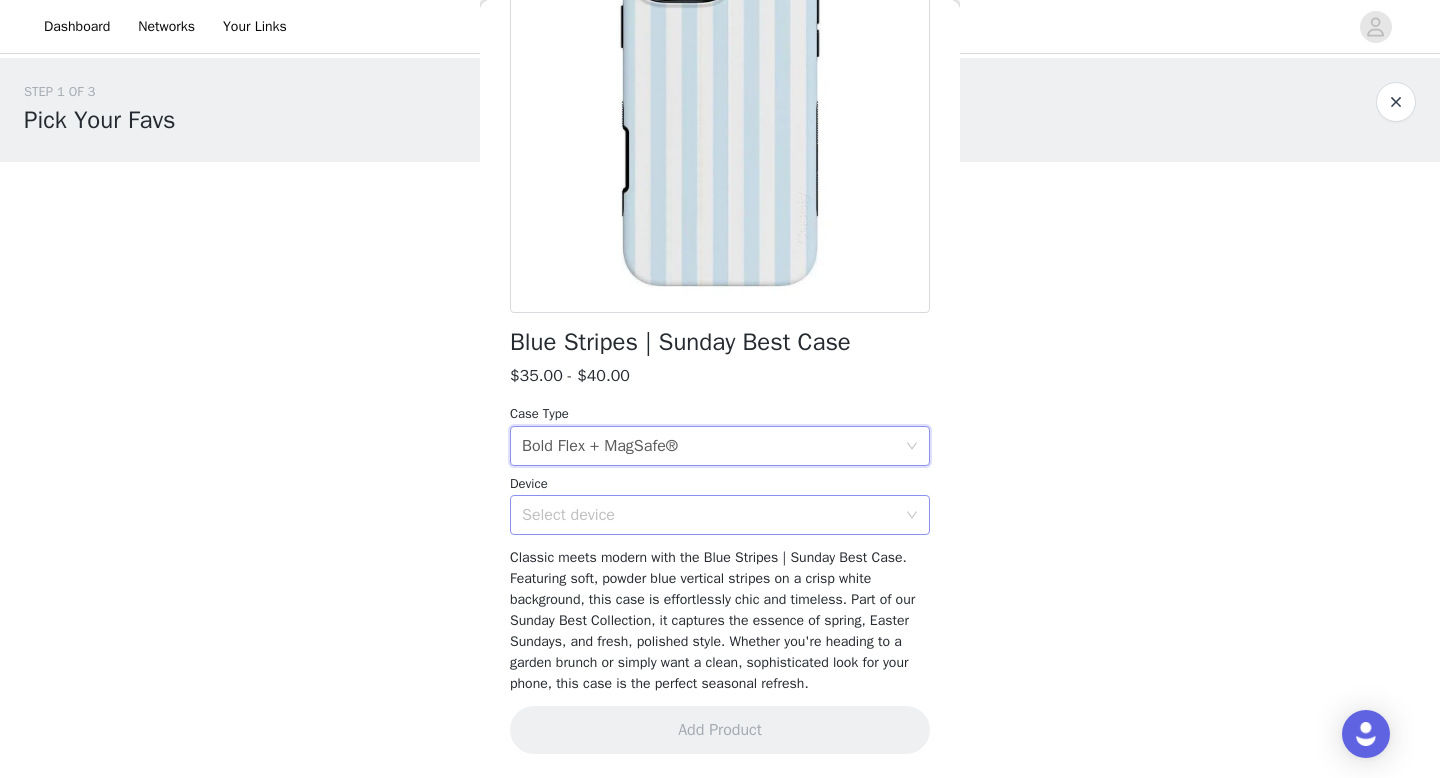 click on "Select device" at bounding box center [709, 515] 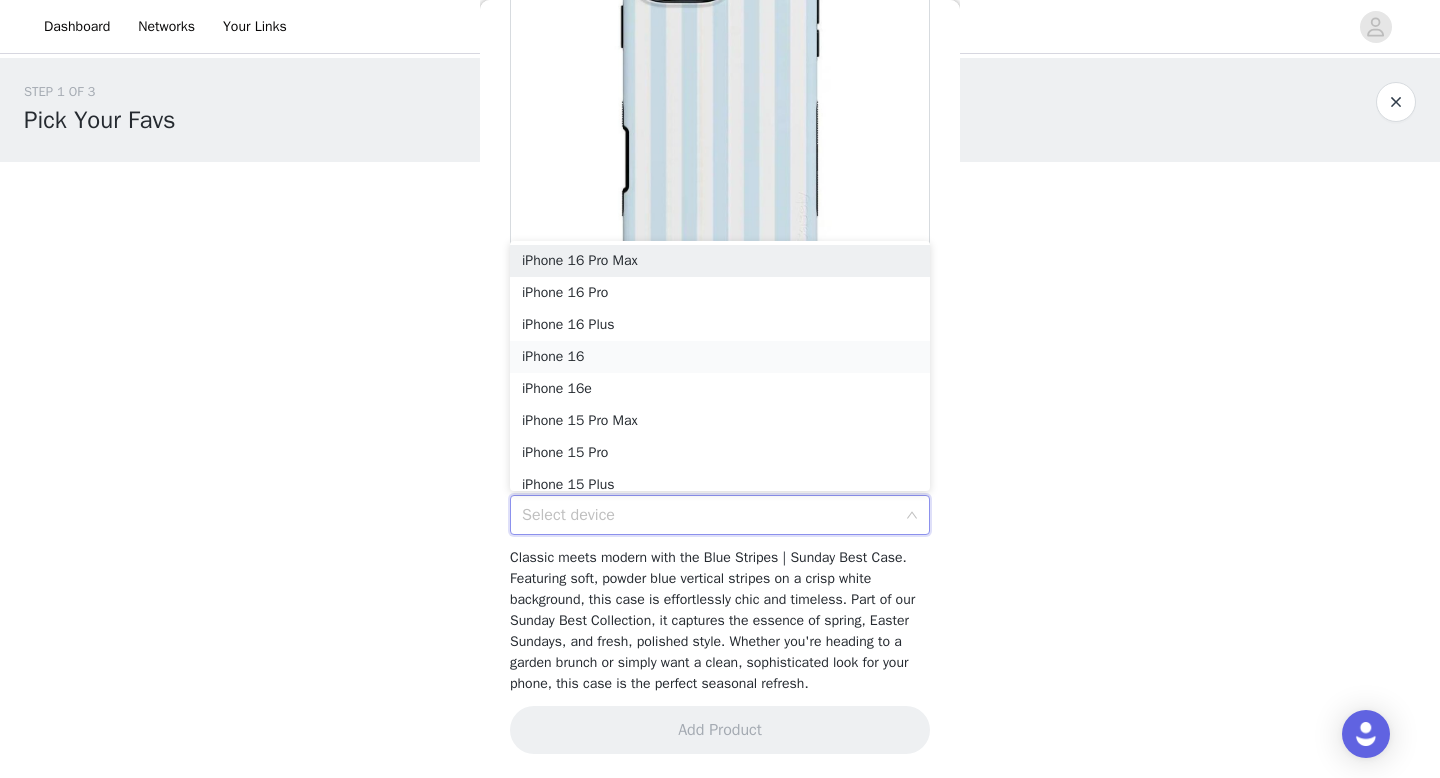 scroll, scrollTop: 10, scrollLeft: 0, axis: vertical 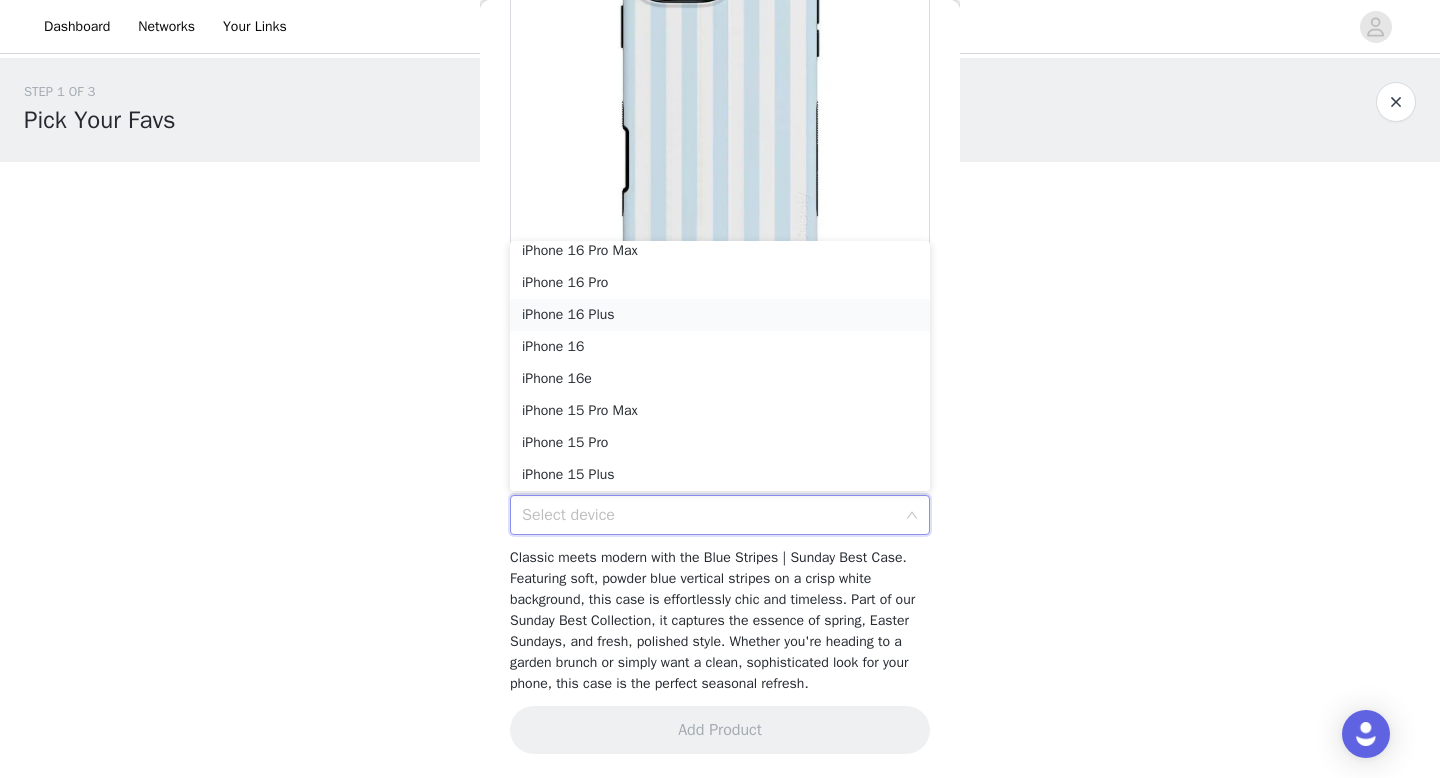 click on "iPhone 16 Plus" at bounding box center (720, 315) 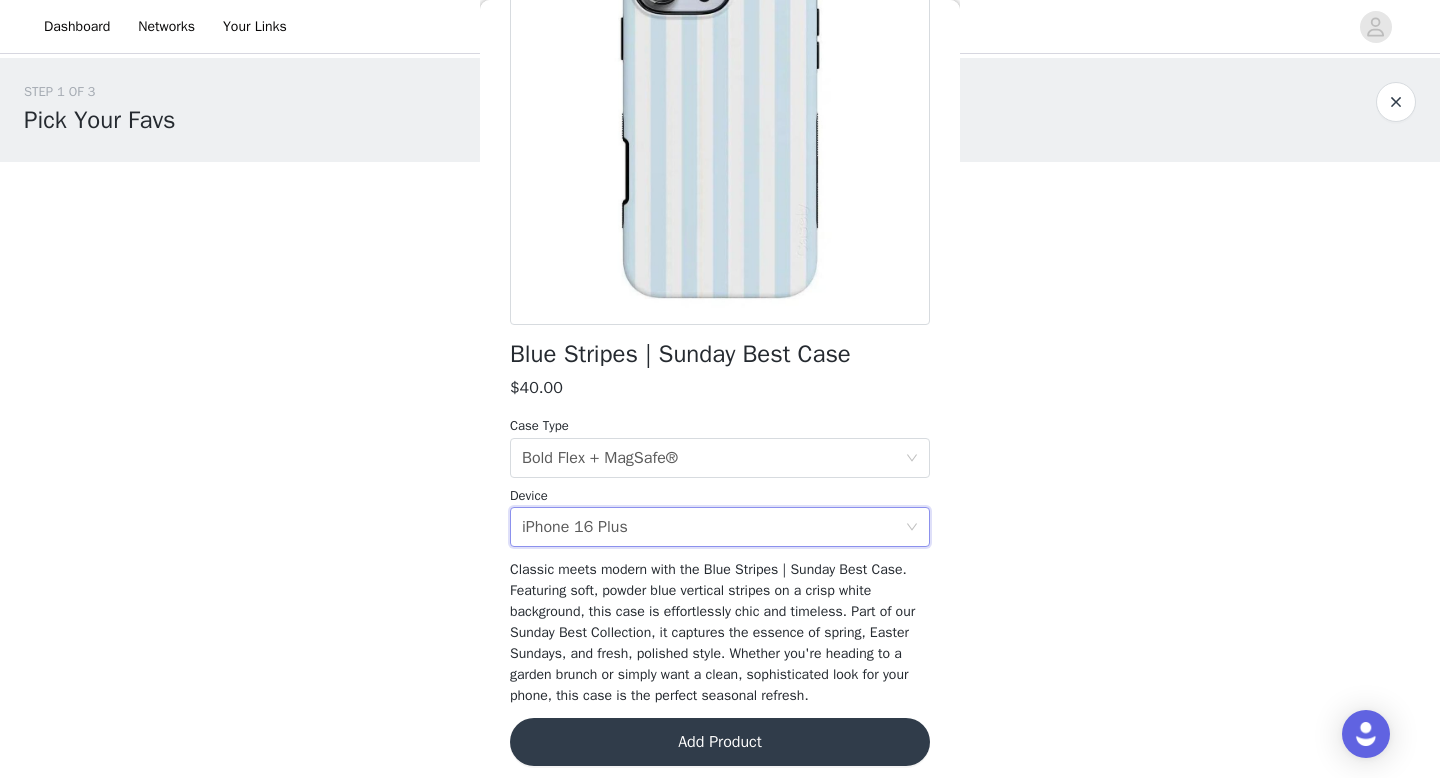 scroll, scrollTop: 237, scrollLeft: 0, axis: vertical 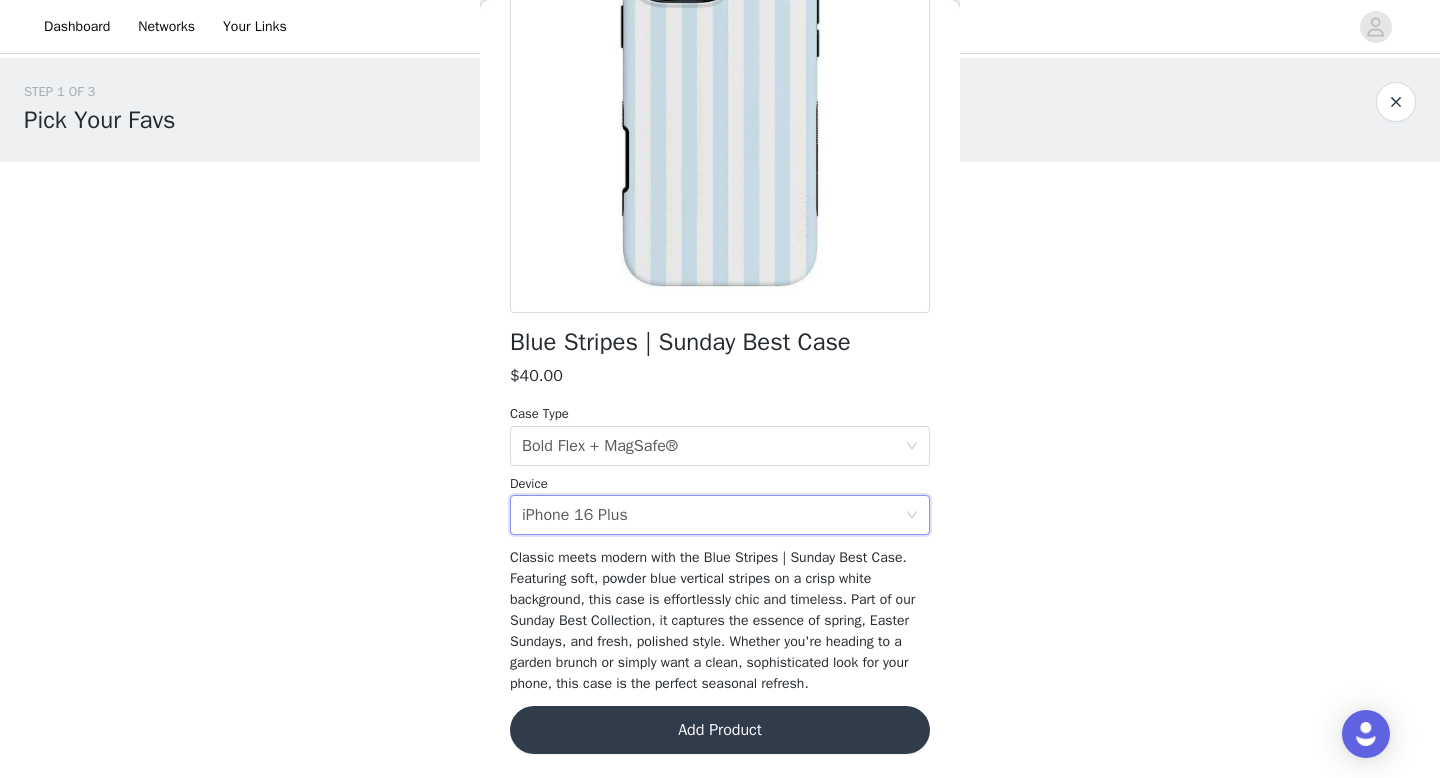 click on "Add Product" at bounding box center [720, 730] 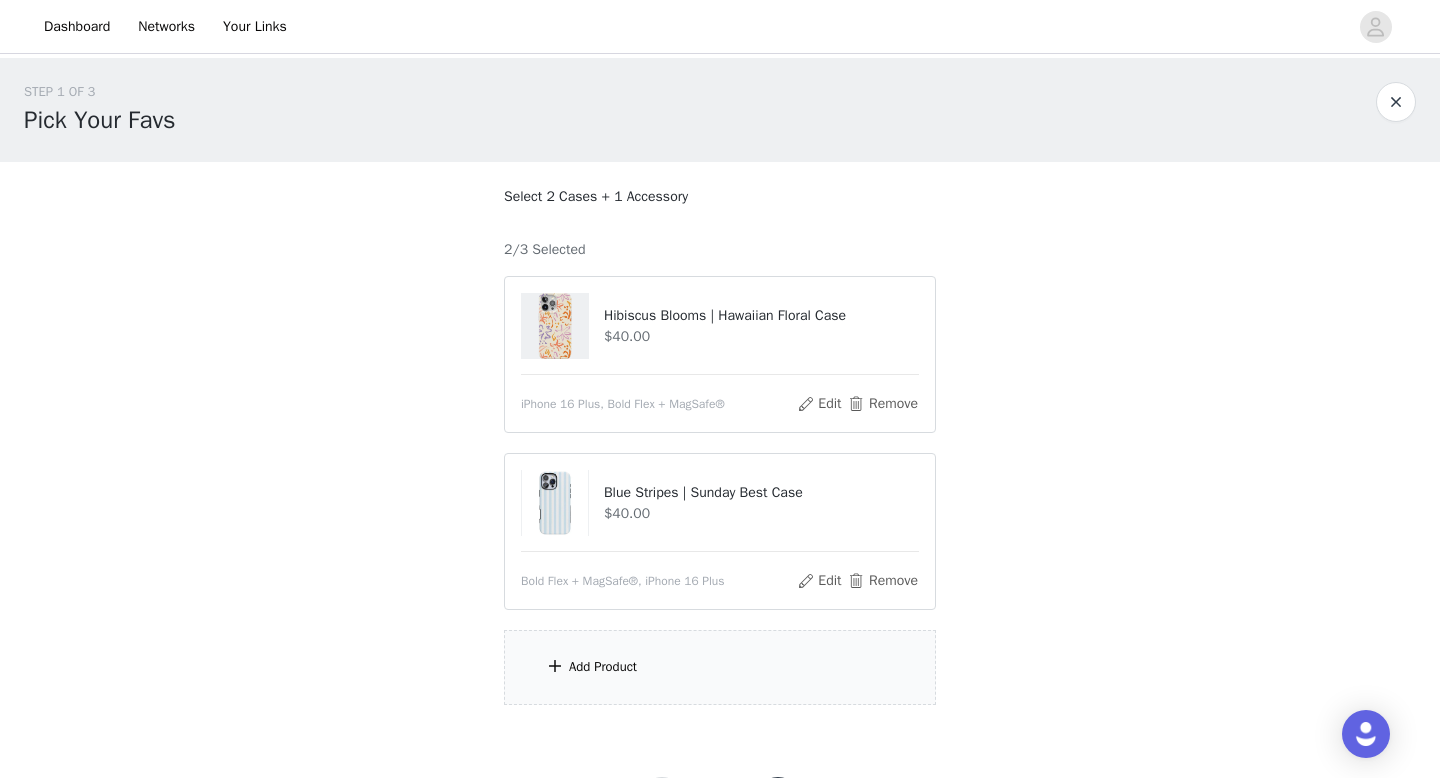 click on "Add Product" at bounding box center (720, 667) 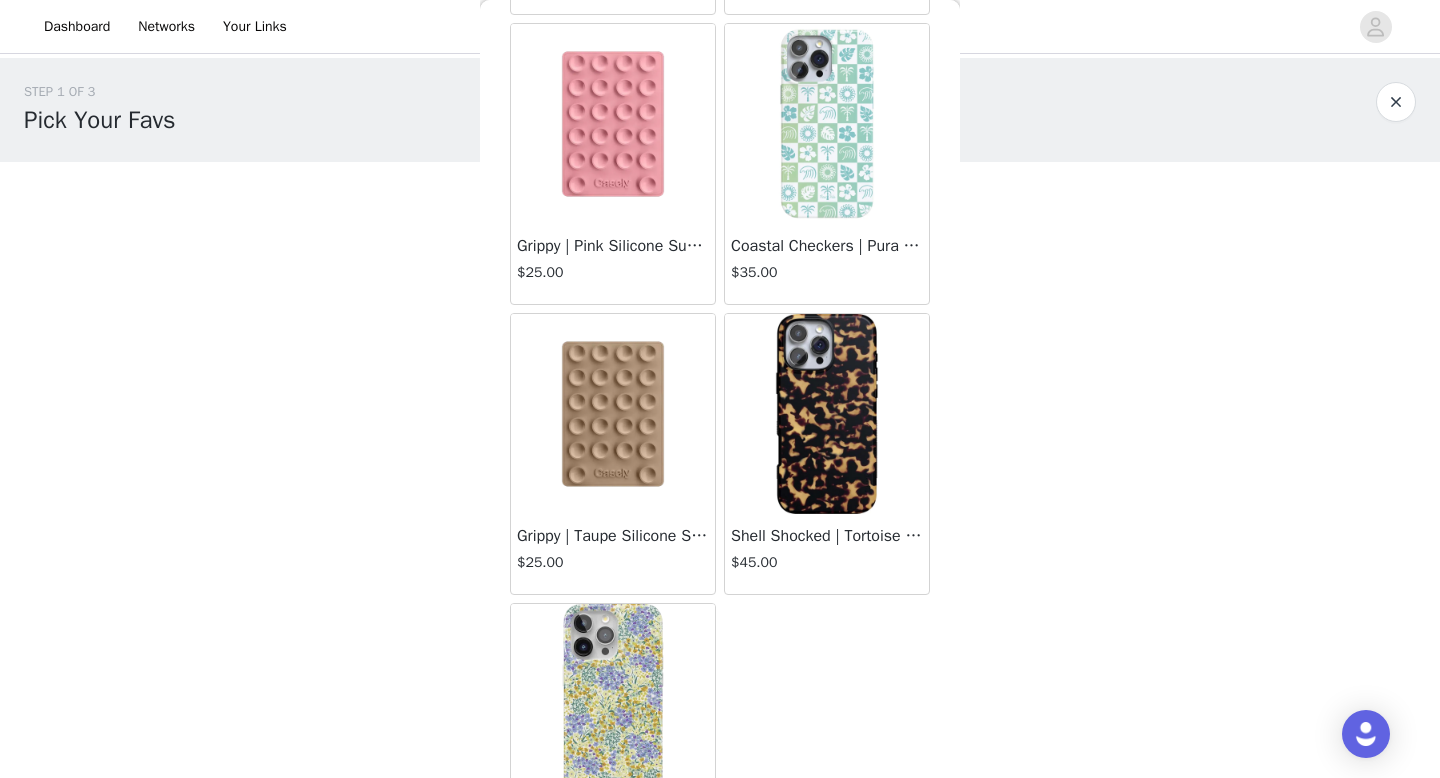 scroll, scrollTop: 3378, scrollLeft: 0, axis: vertical 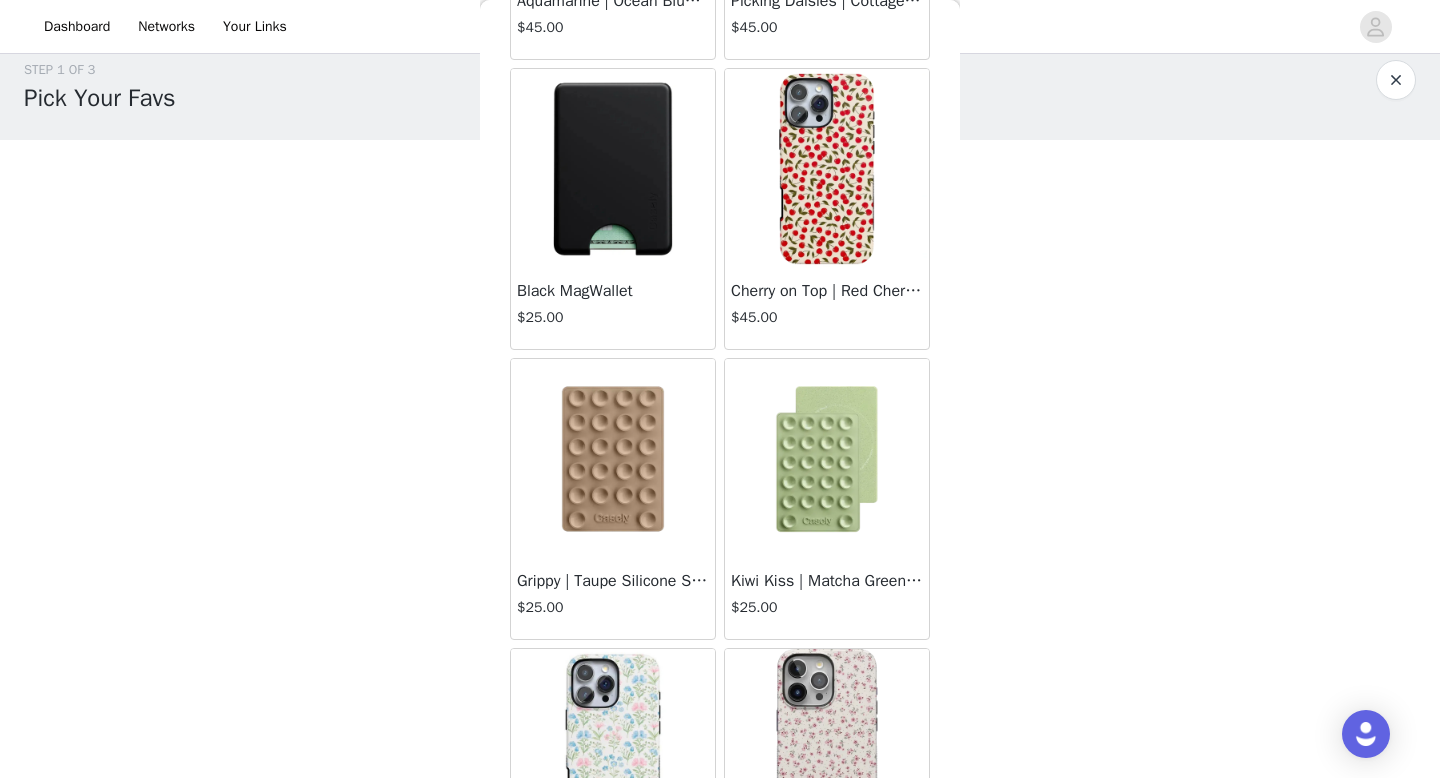 click at bounding box center (827, 459) 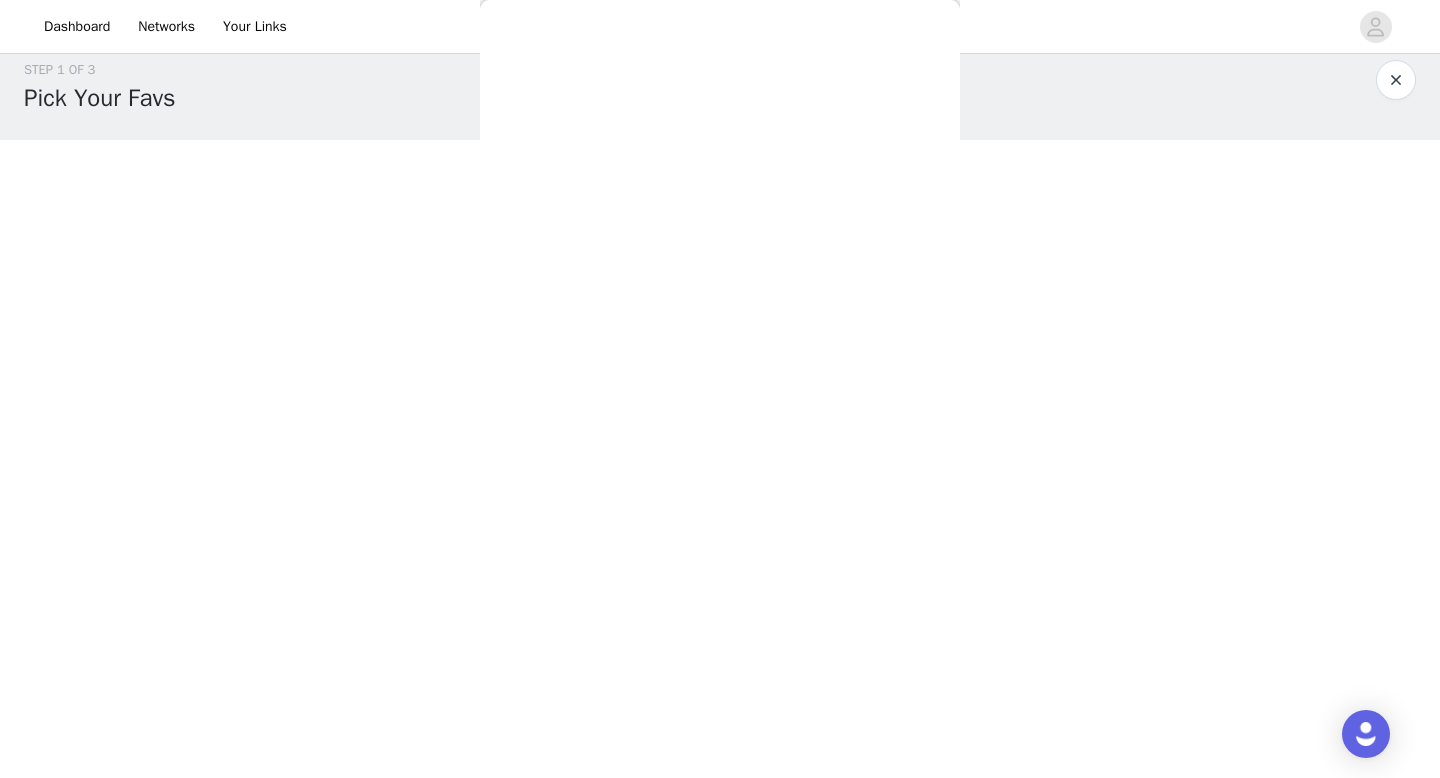 scroll, scrollTop: 394, scrollLeft: 0, axis: vertical 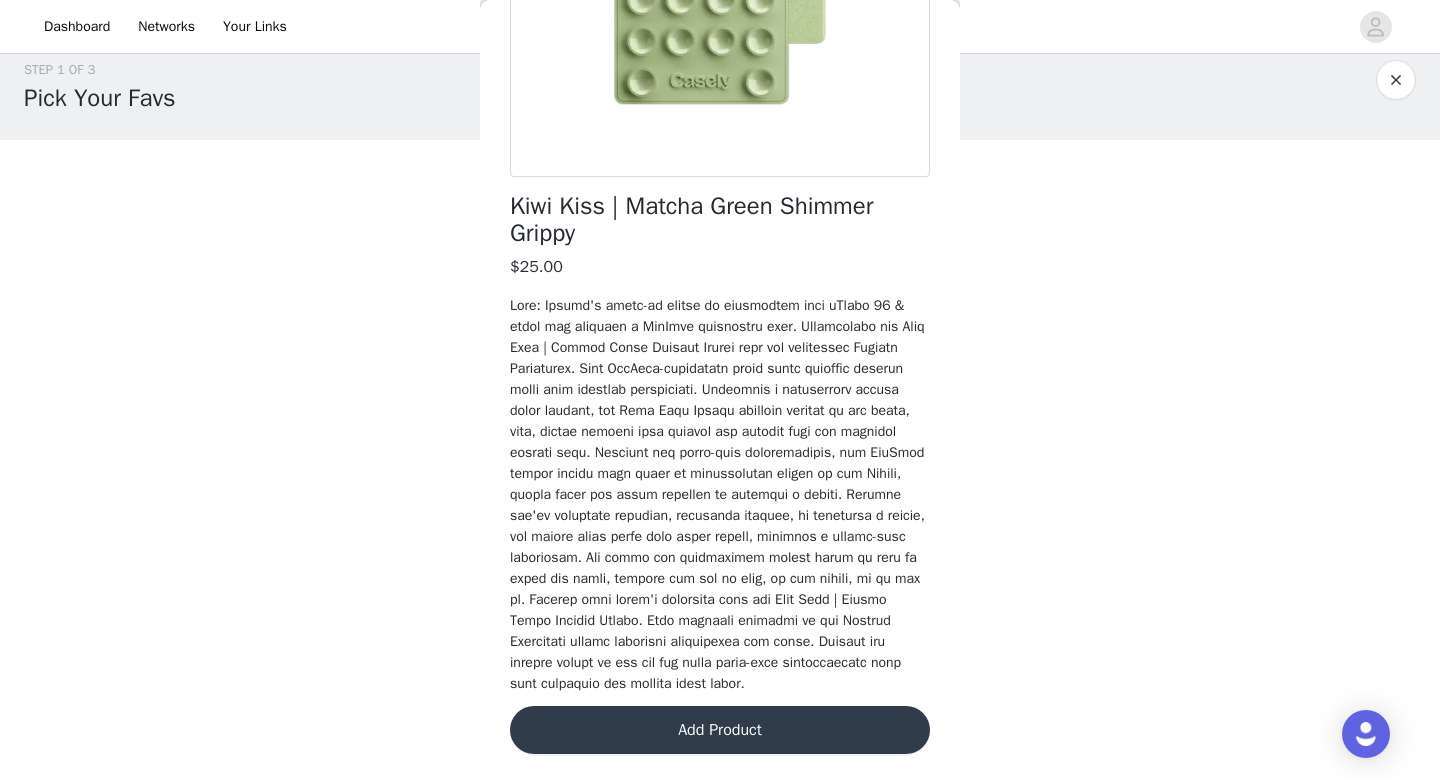 click on "Add Product" at bounding box center (720, 730) 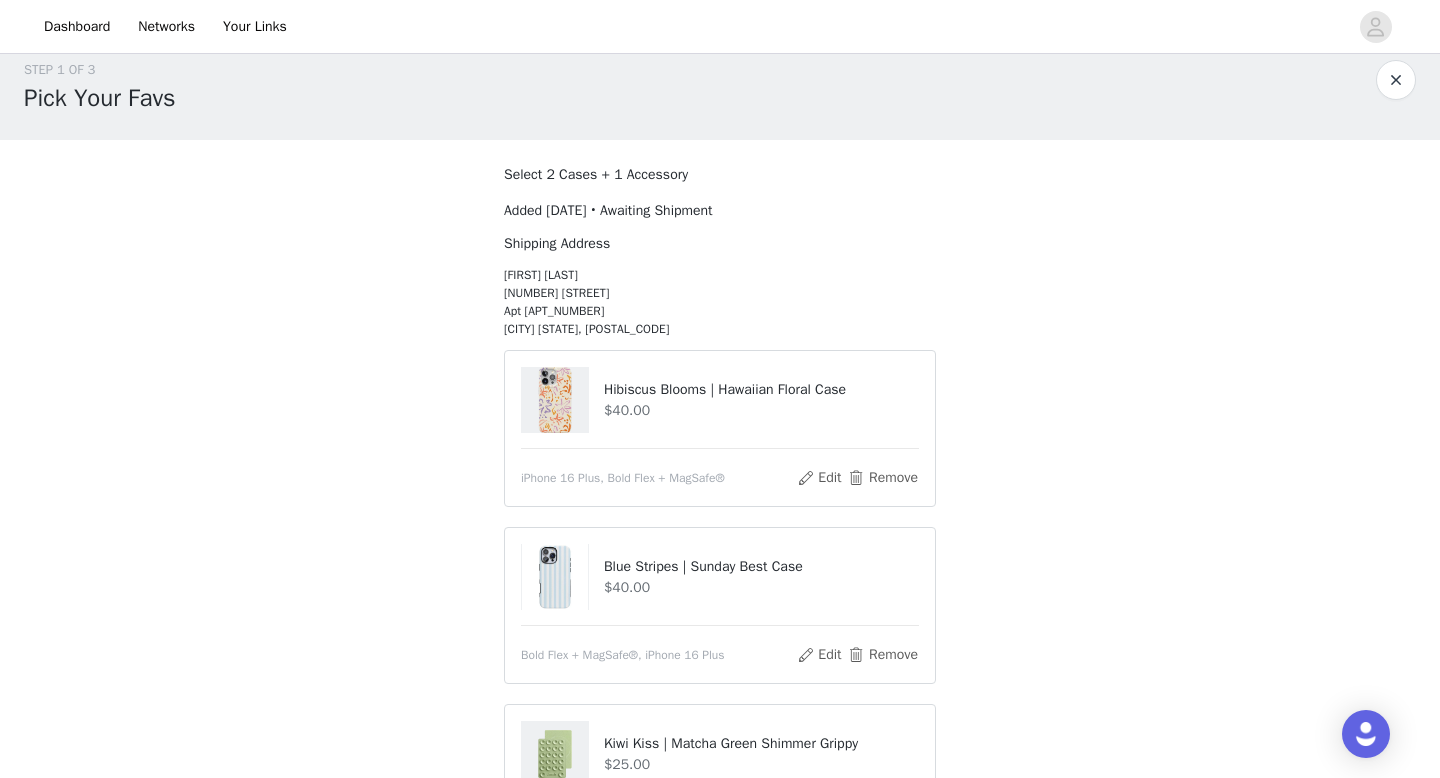 scroll 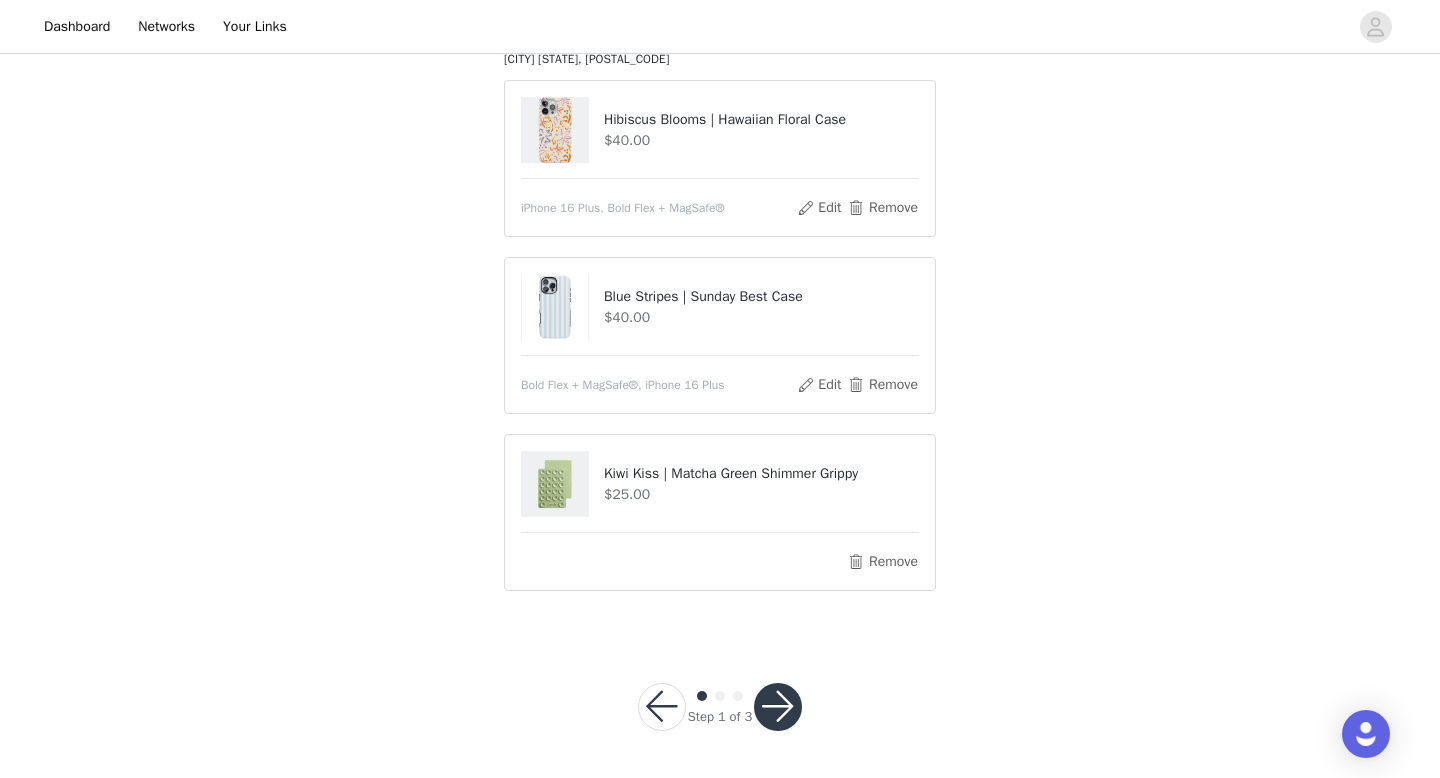 click at bounding box center [778, 707] 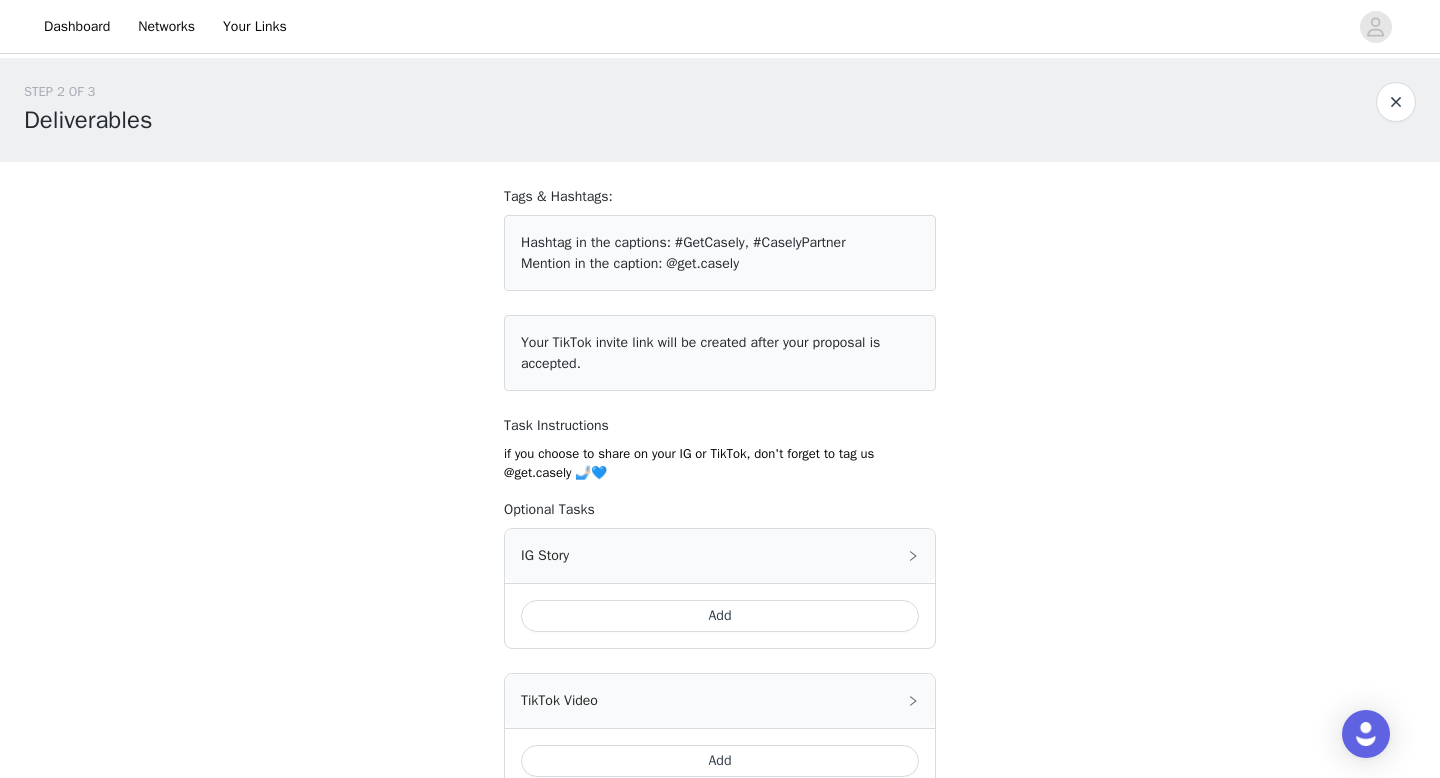 click on "Add" at bounding box center (720, 616) 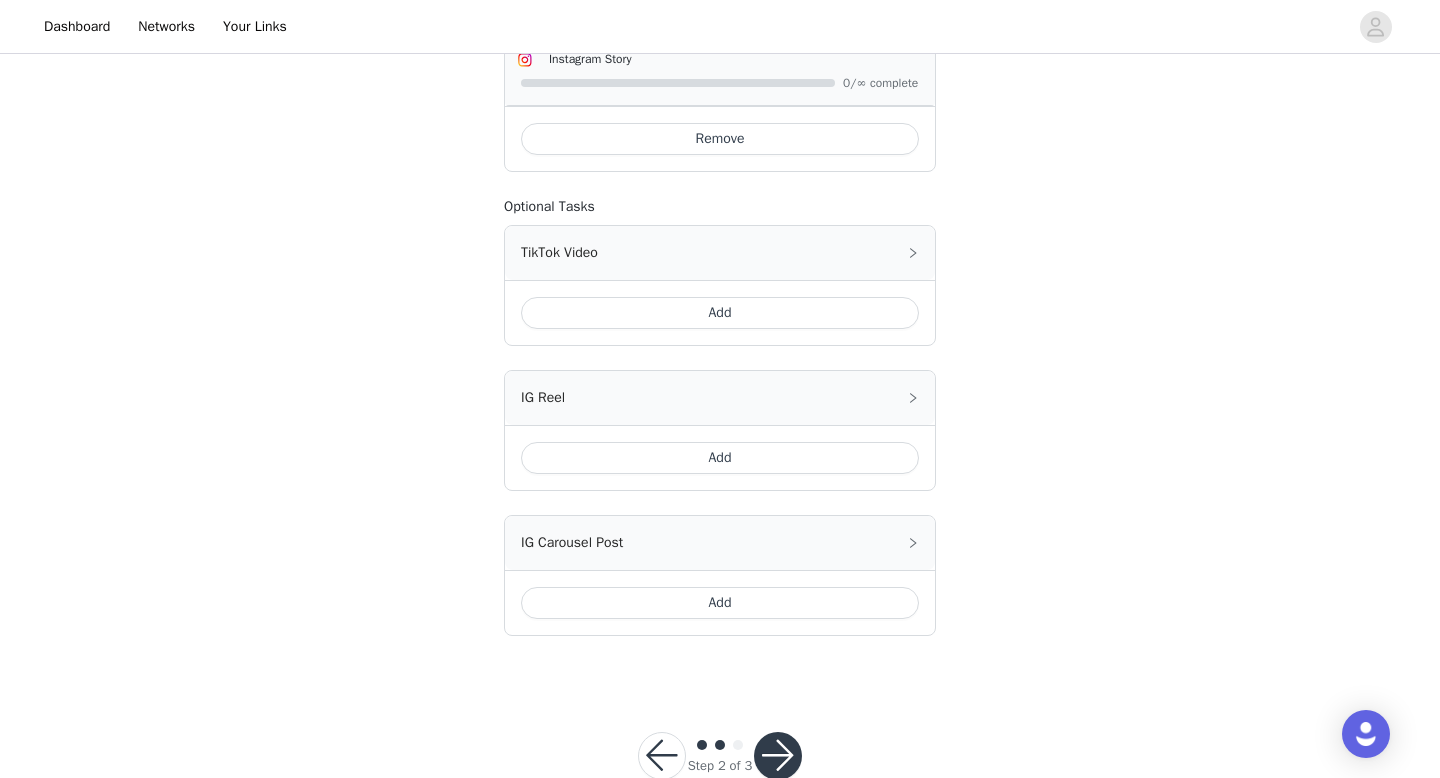 scroll, scrollTop: 576, scrollLeft: 0, axis: vertical 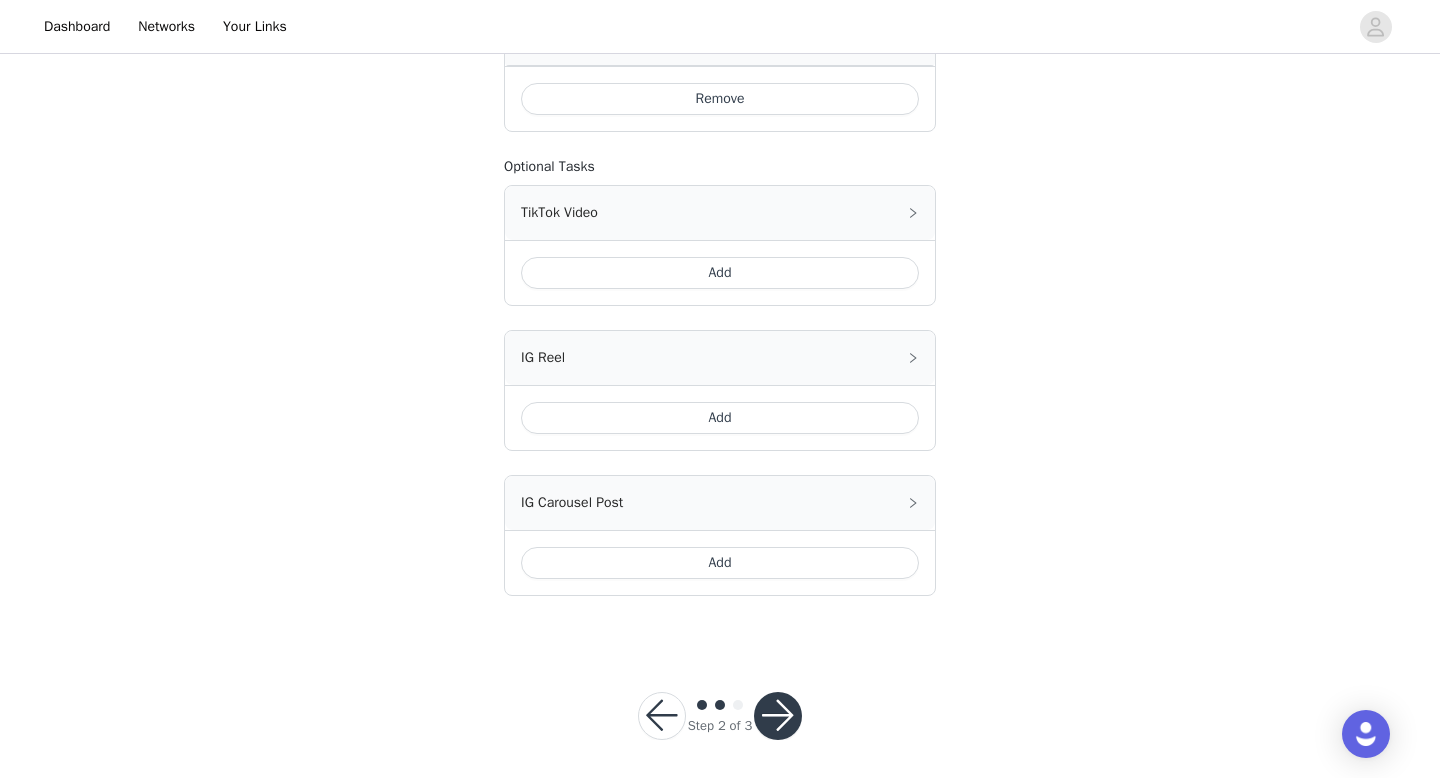 click on "Add" at bounding box center [720, 563] 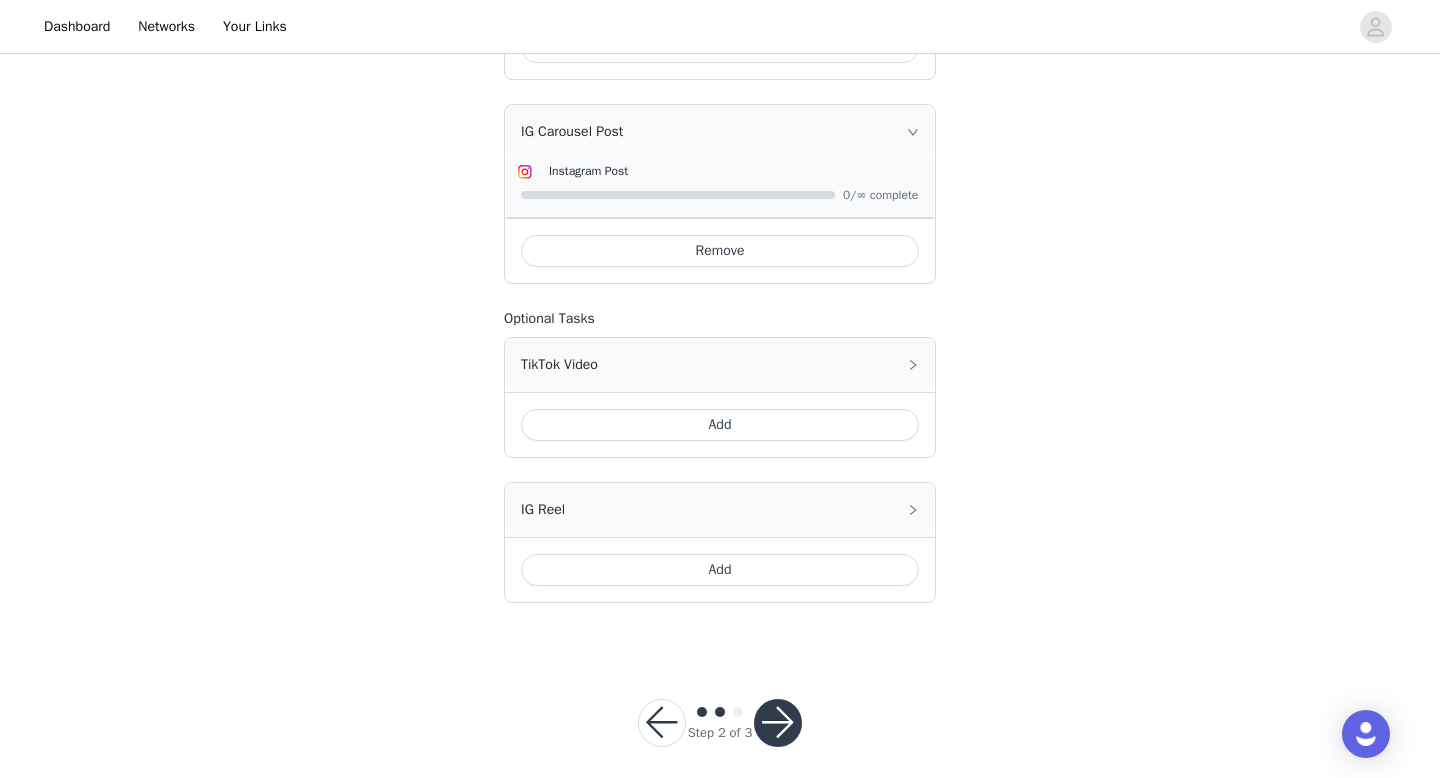 scroll, scrollTop: 644, scrollLeft: 0, axis: vertical 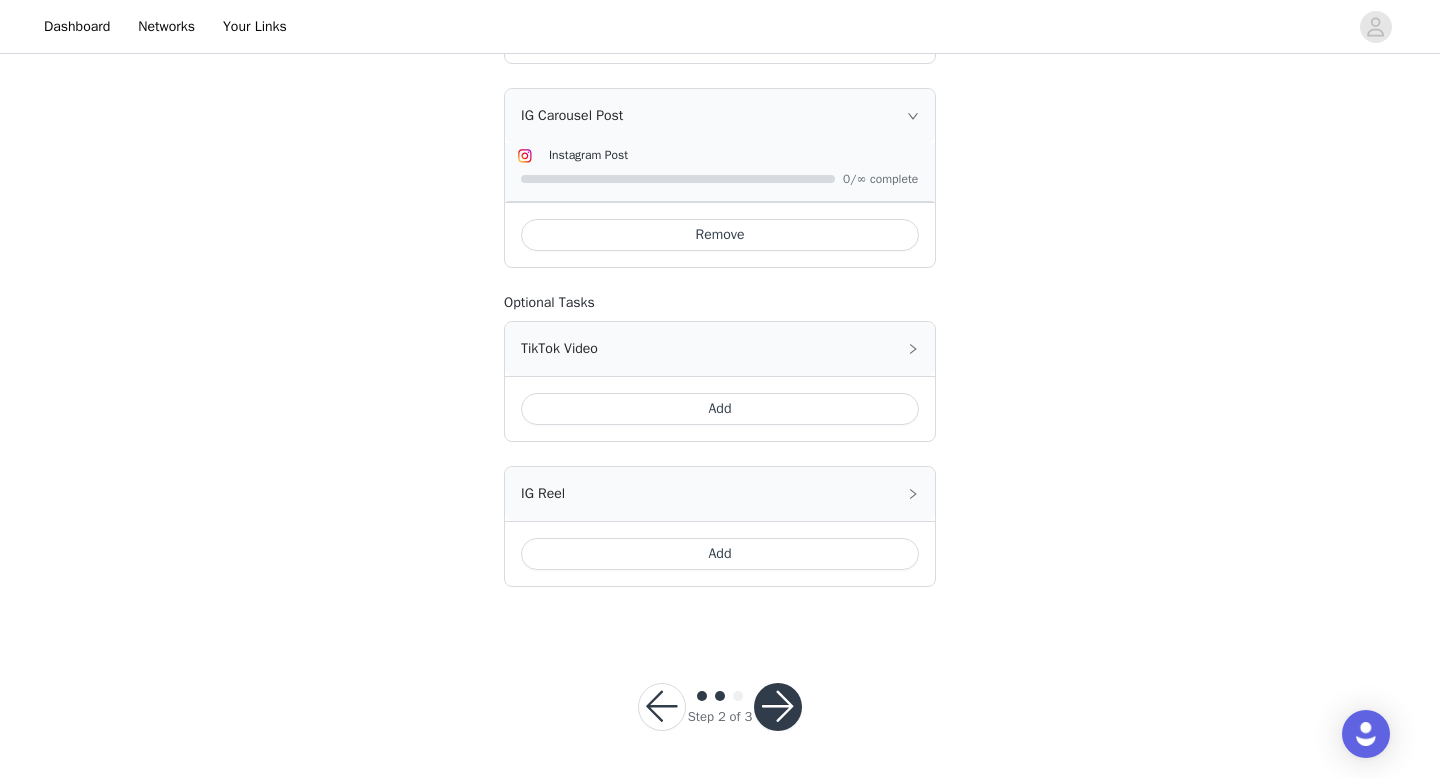 click at bounding box center (778, 707) 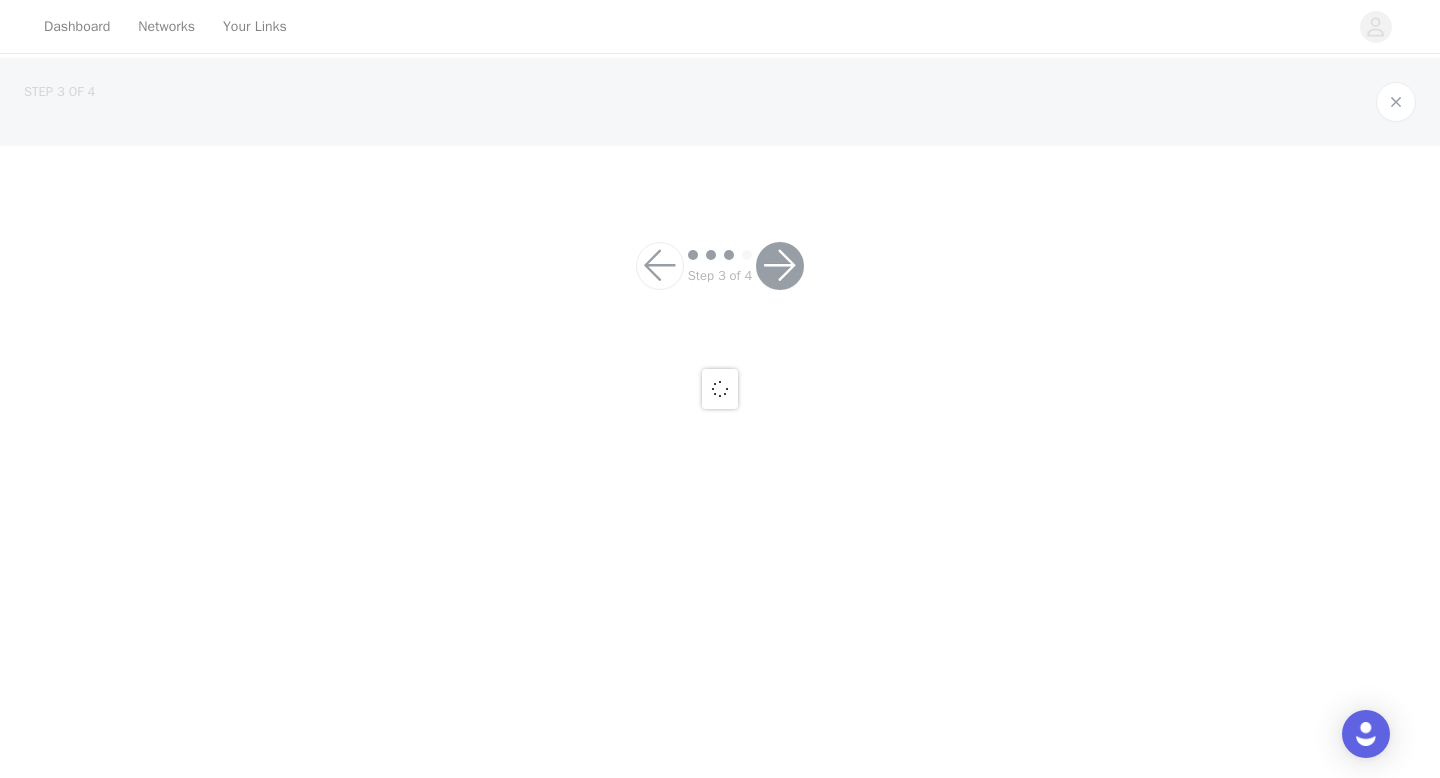 scroll, scrollTop: 0, scrollLeft: 0, axis: both 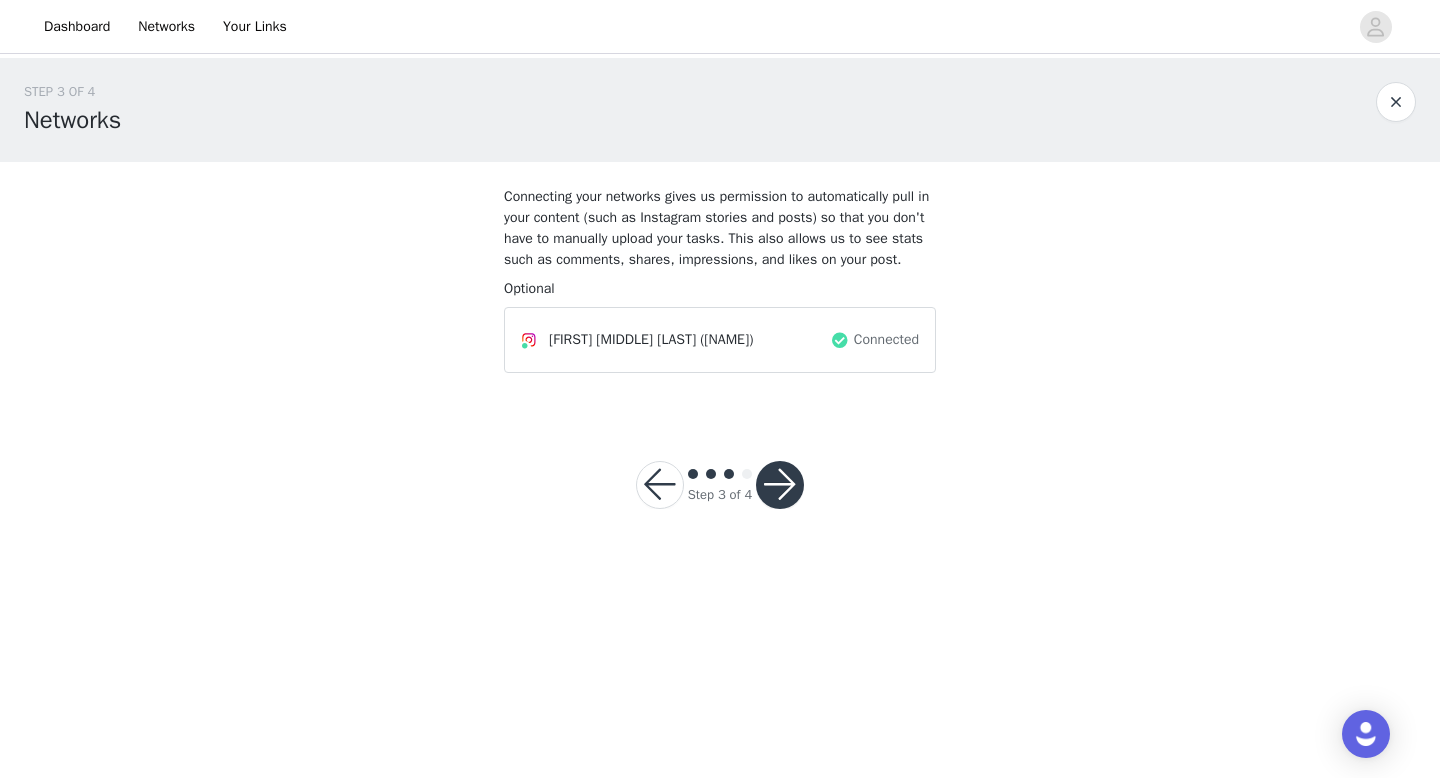 click at bounding box center [780, 485] 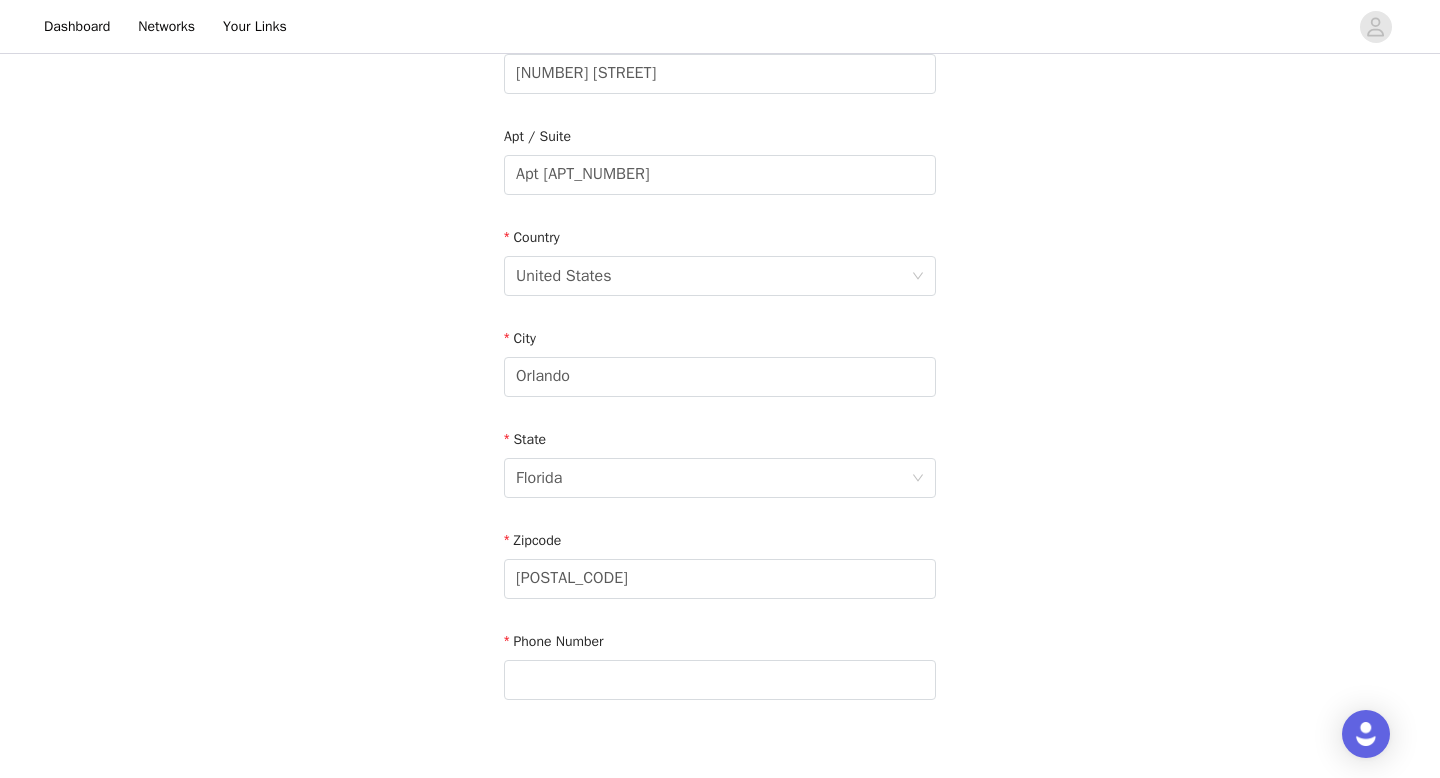 scroll, scrollTop: 585, scrollLeft: 0, axis: vertical 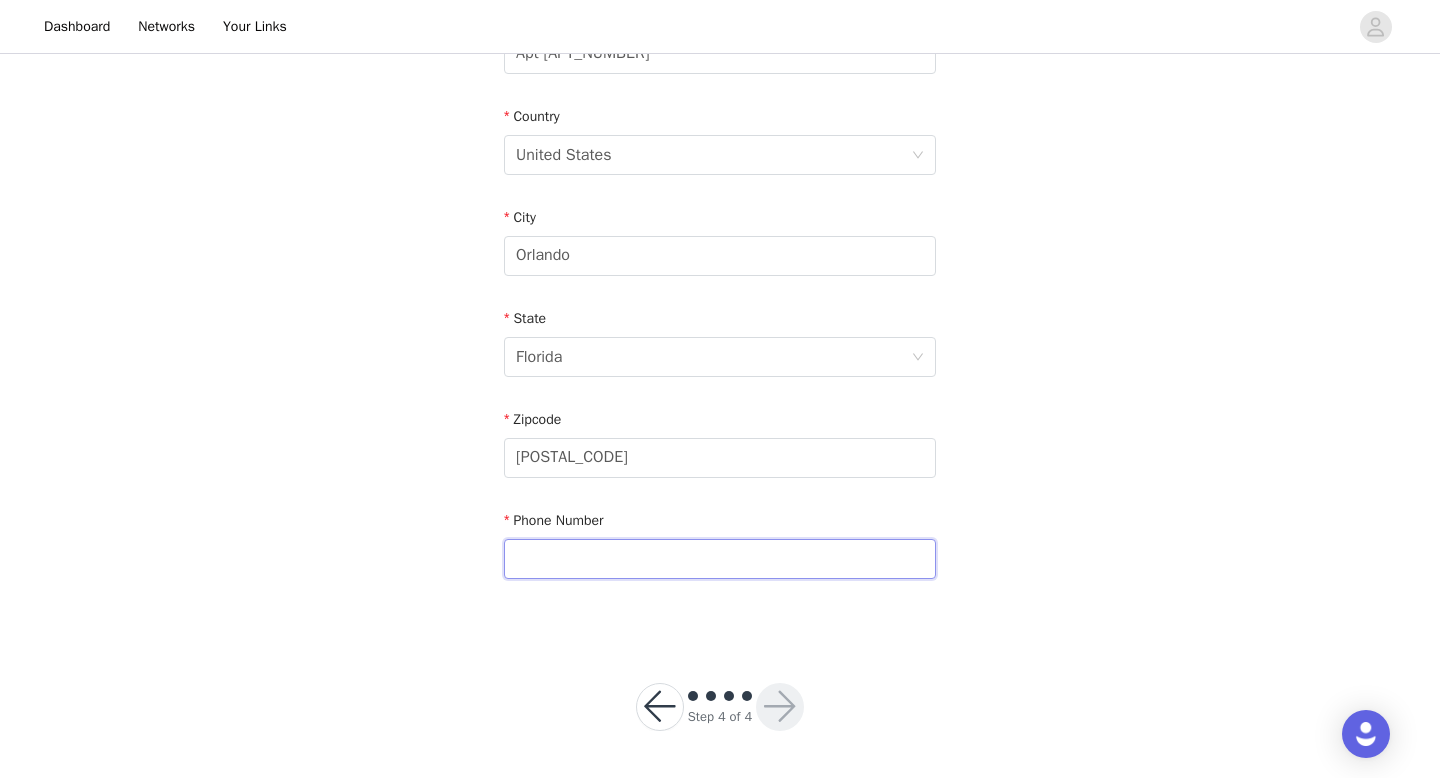 click at bounding box center [720, 559] 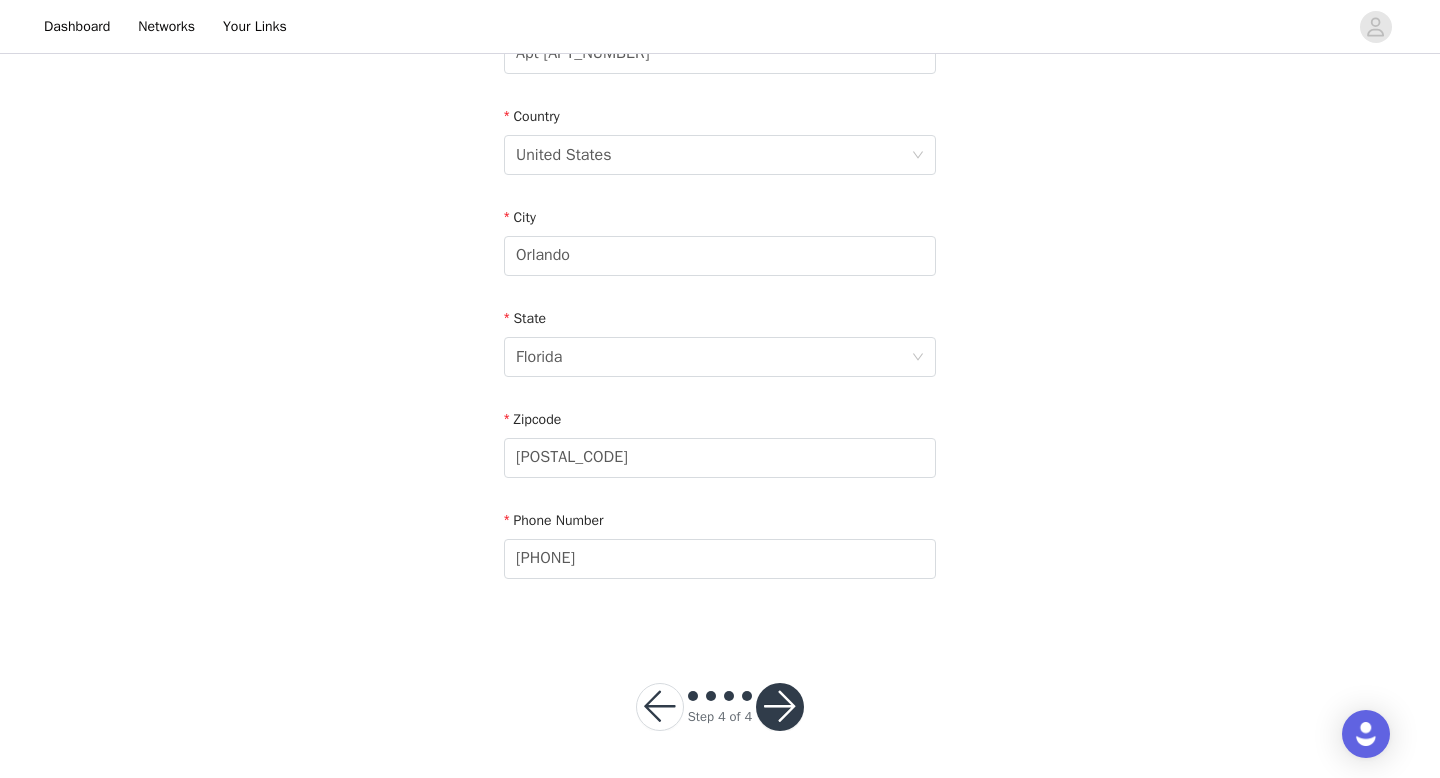 click at bounding box center (780, 707) 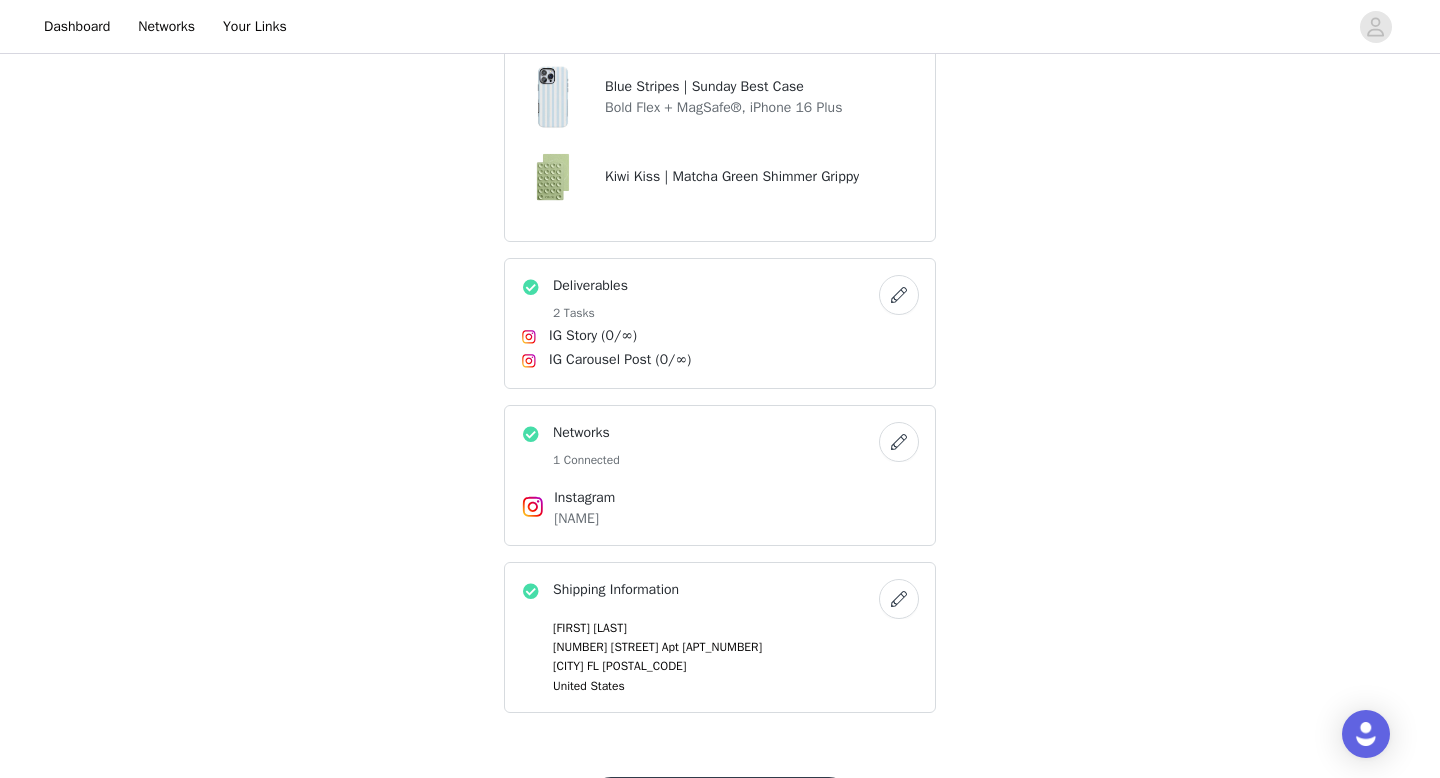 scroll, scrollTop: 555, scrollLeft: 0, axis: vertical 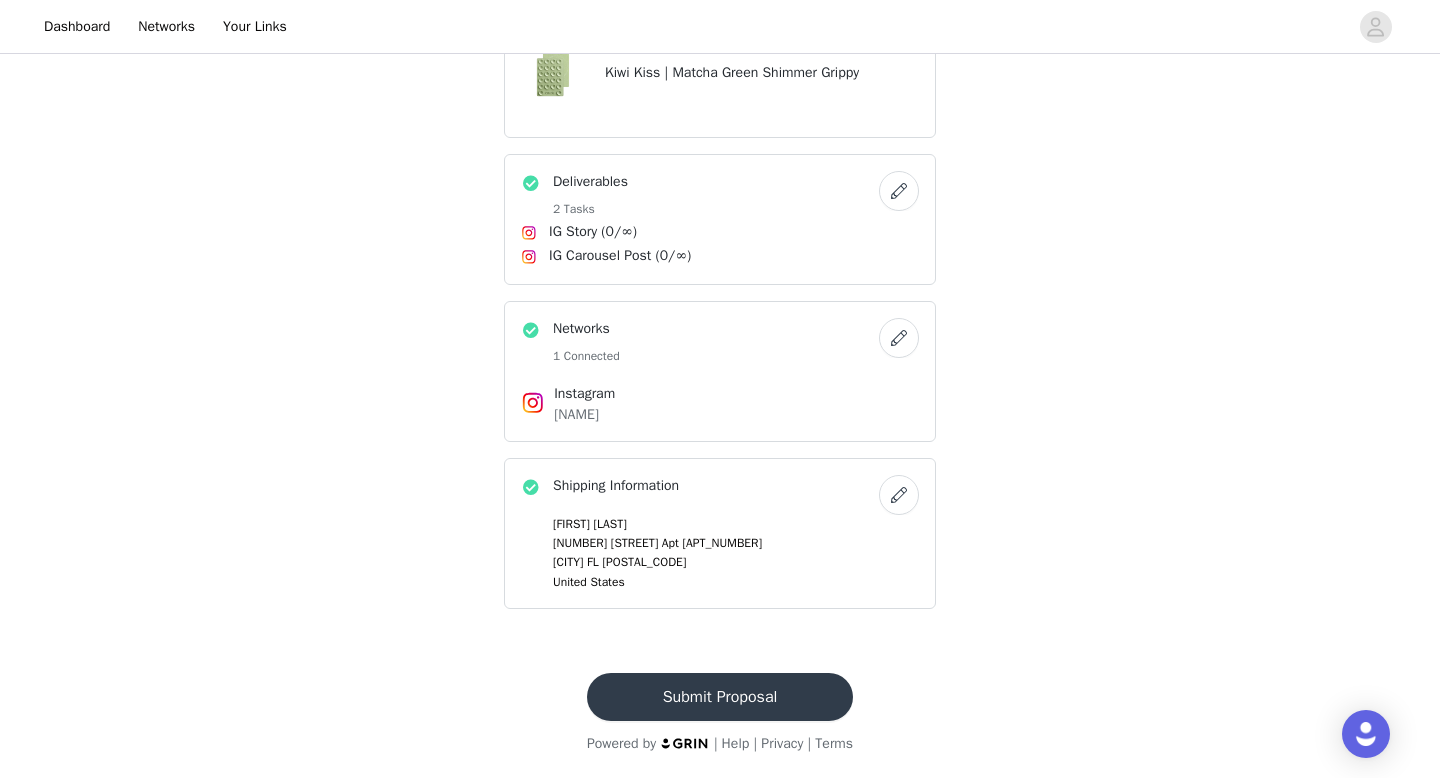 click on "Submit Proposal" at bounding box center [720, 697] 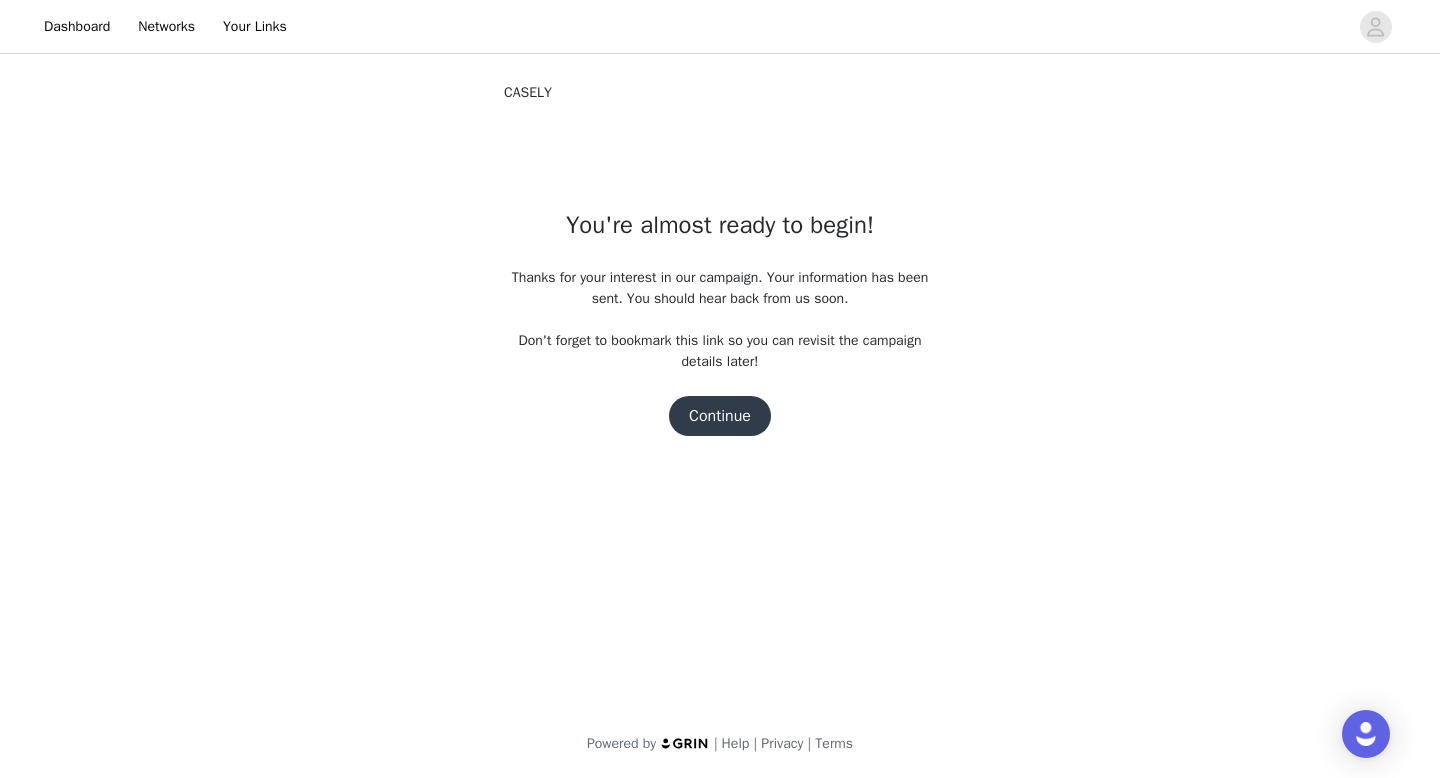 scroll, scrollTop: 0, scrollLeft: 0, axis: both 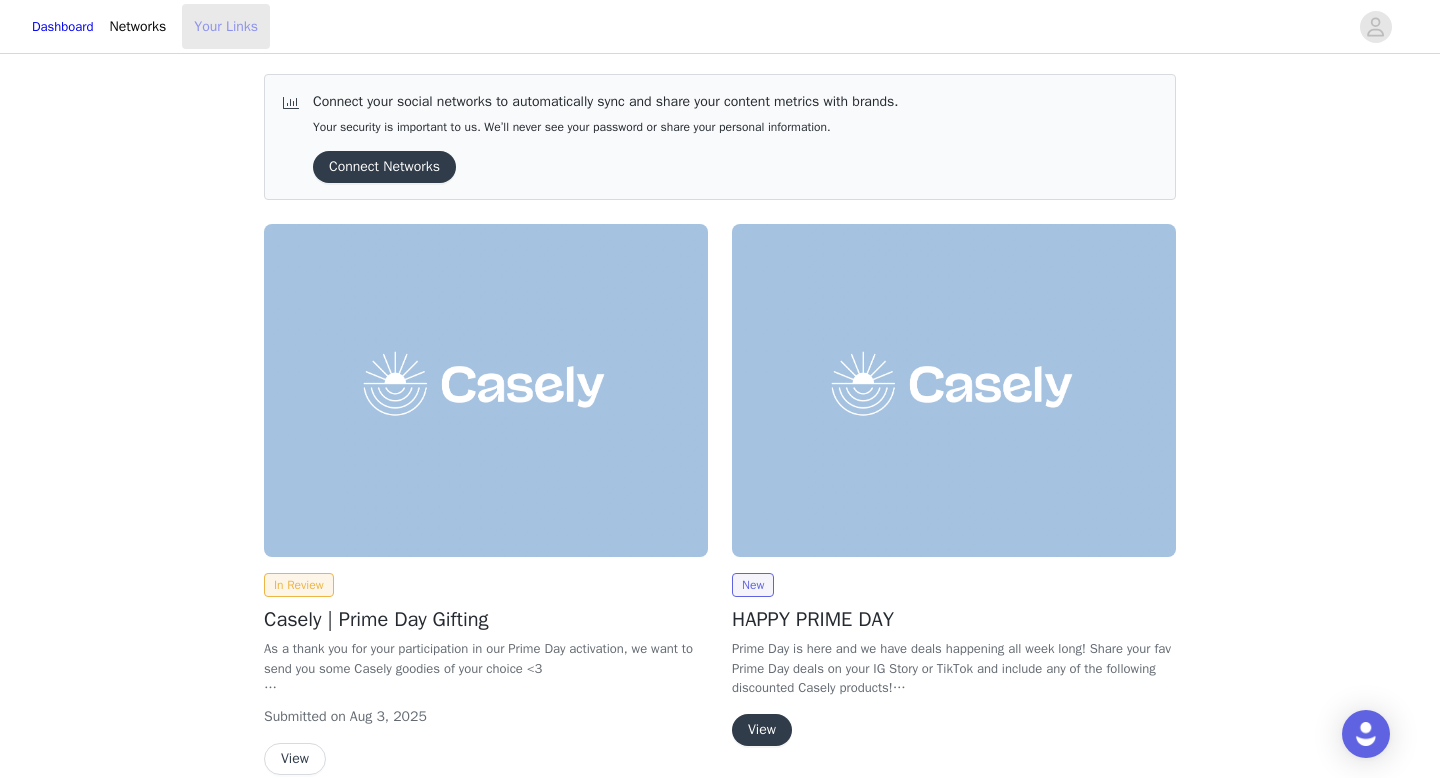 click on "Your Links" at bounding box center [226, 26] 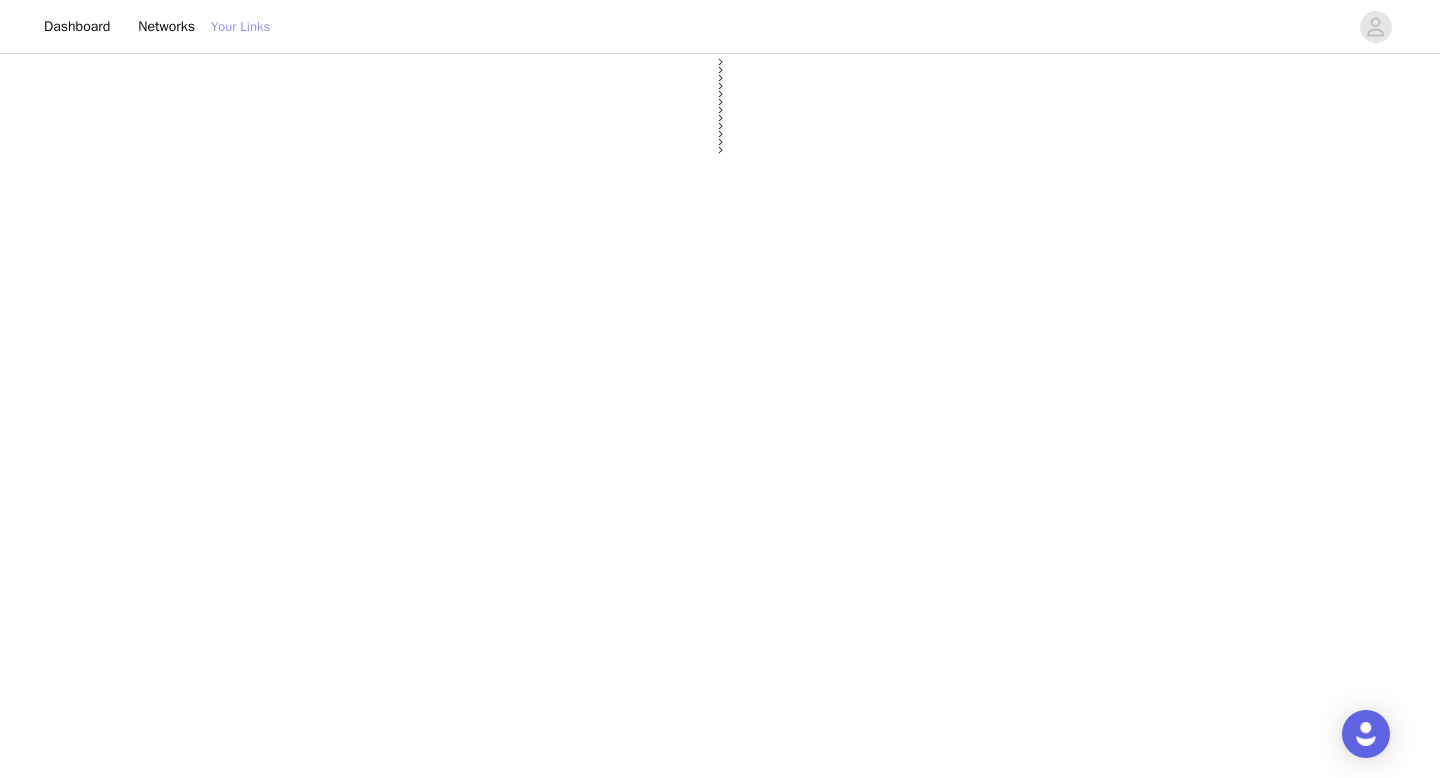 select on "12" 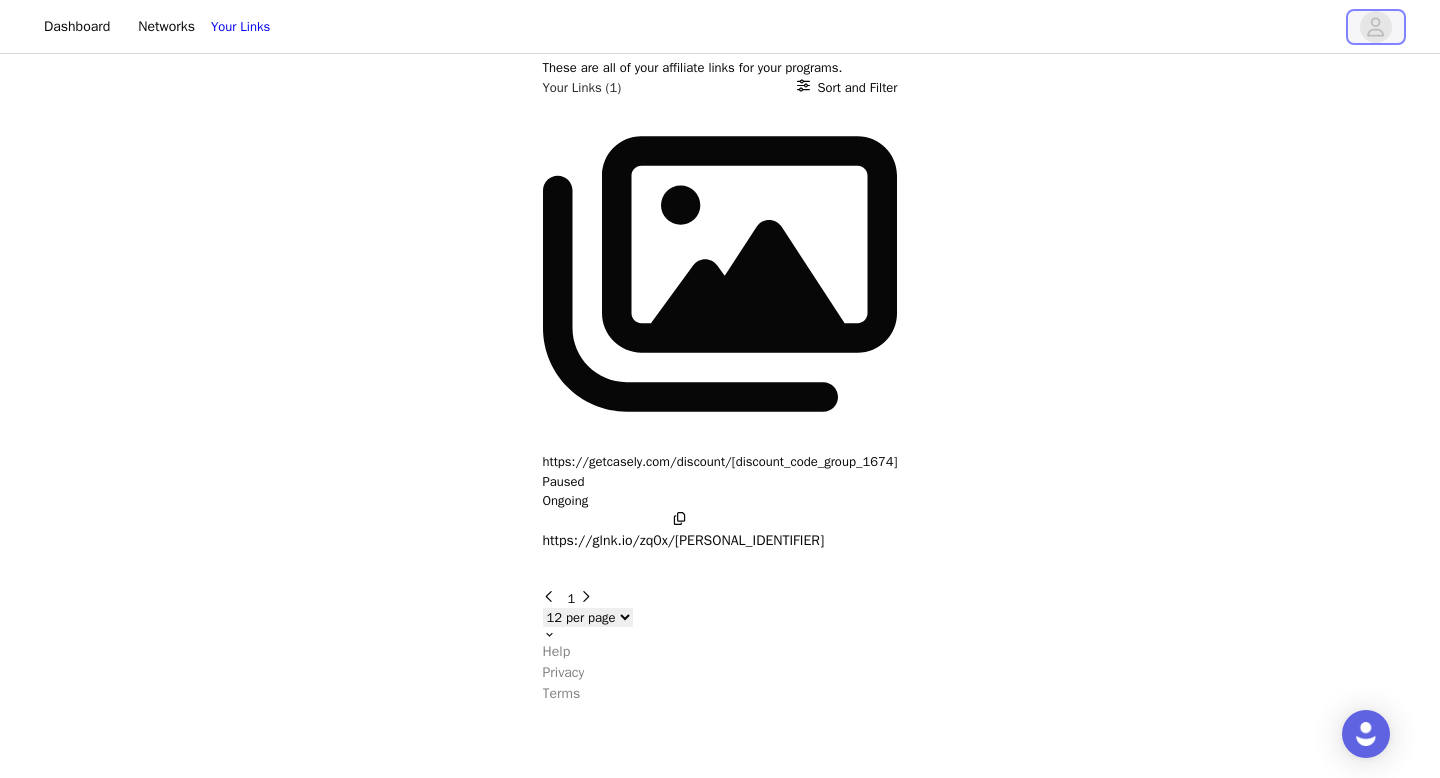 click 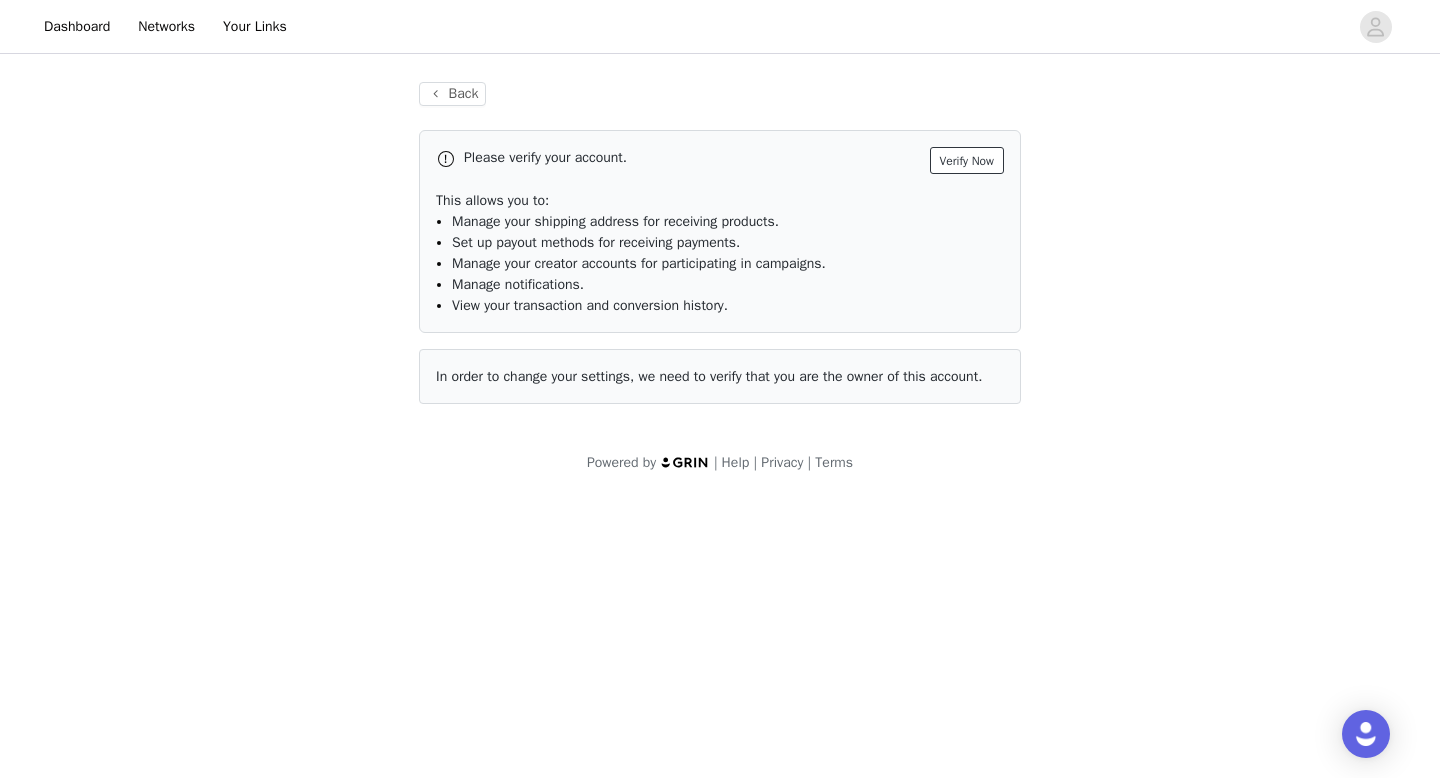 click on "Verify Now" at bounding box center [967, 160] 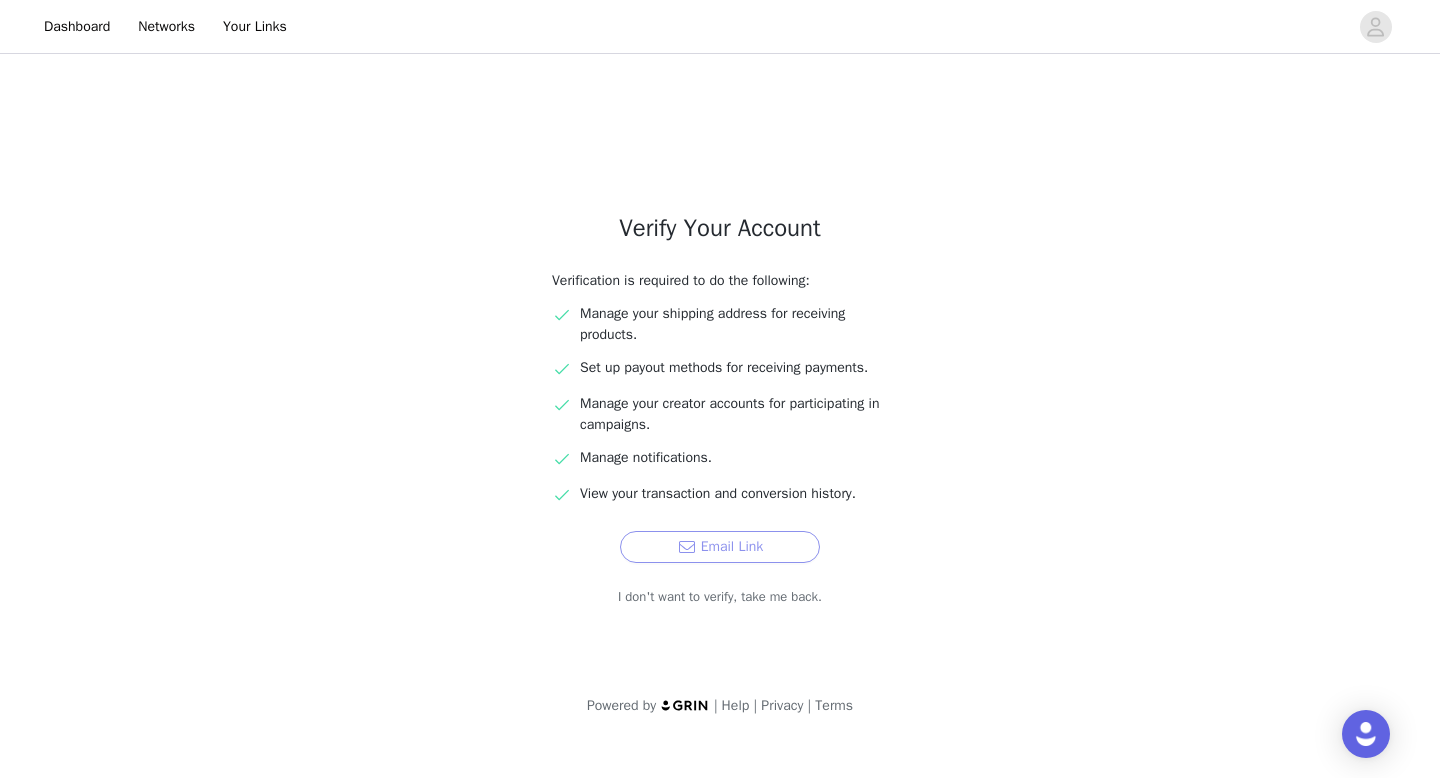 click on "Email Link" at bounding box center [720, 547] 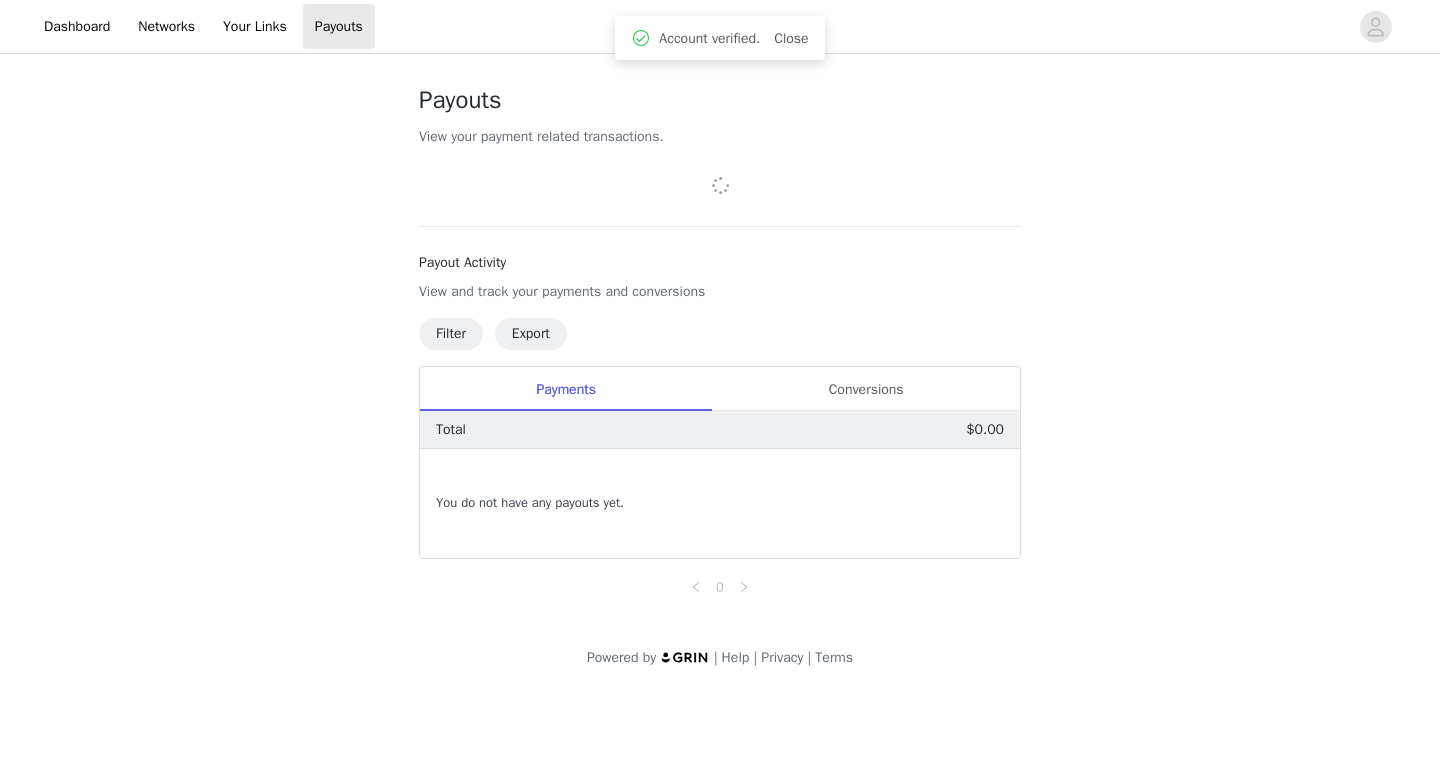 scroll, scrollTop: 0, scrollLeft: 0, axis: both 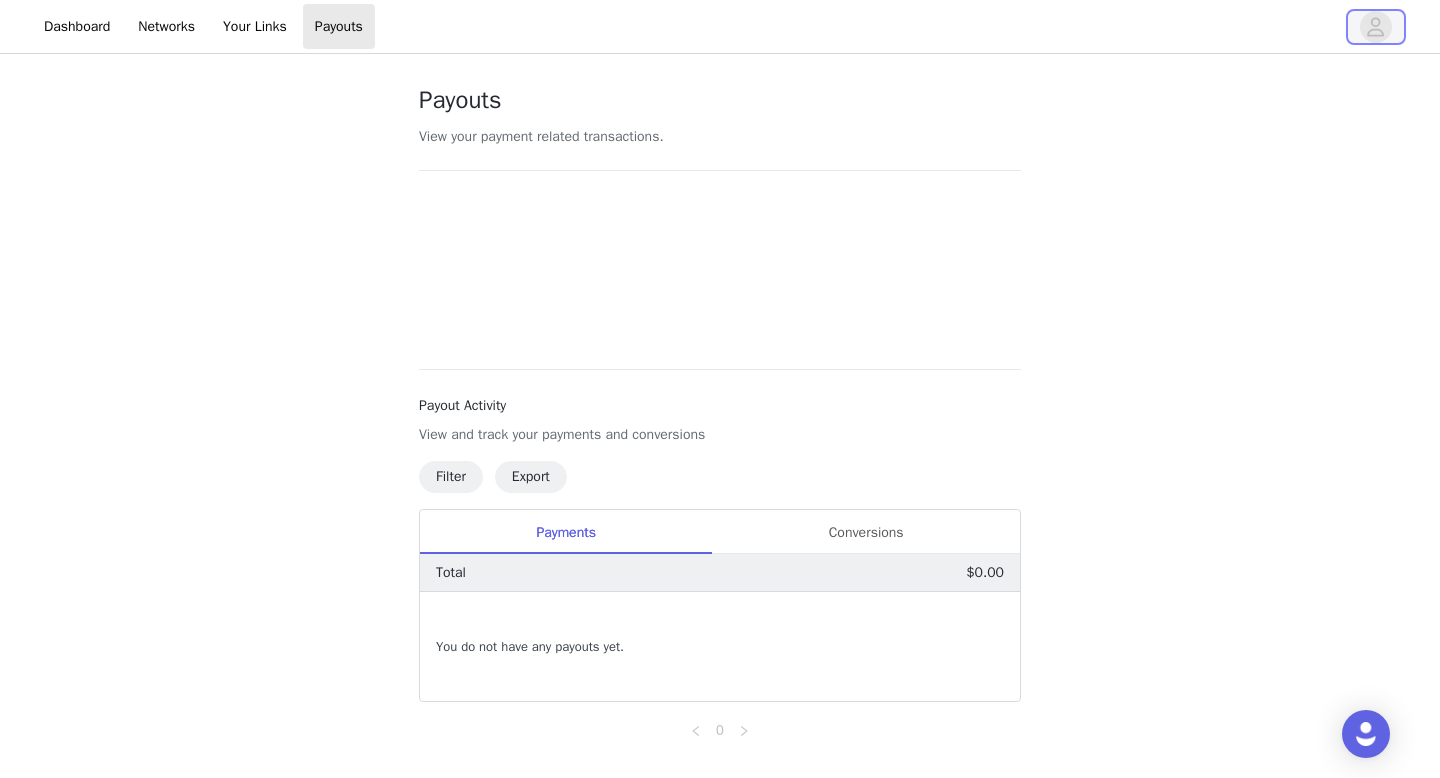 click 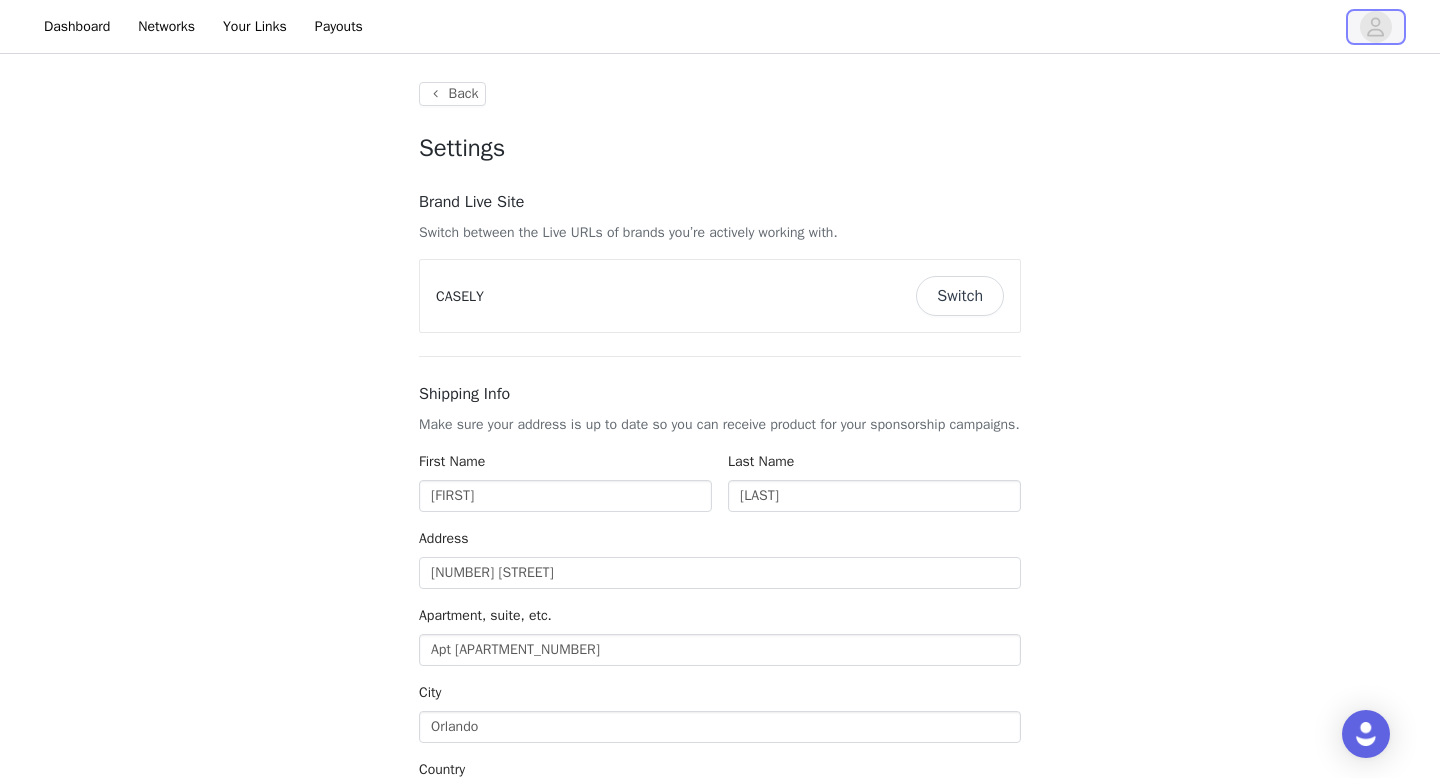 type on "+1 (United States)" 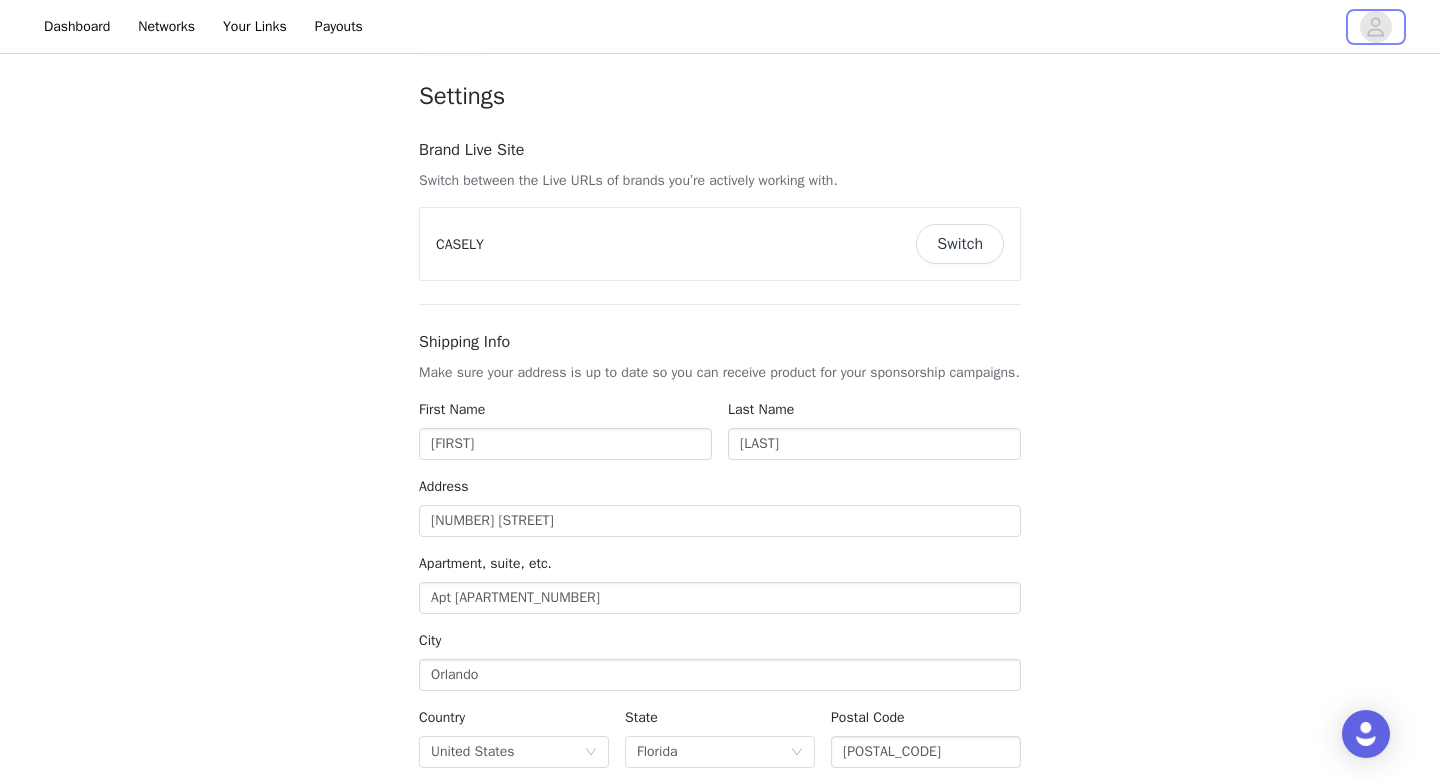 scroll, scrollTop: 68, scrollLeft: 0, axis: vertical 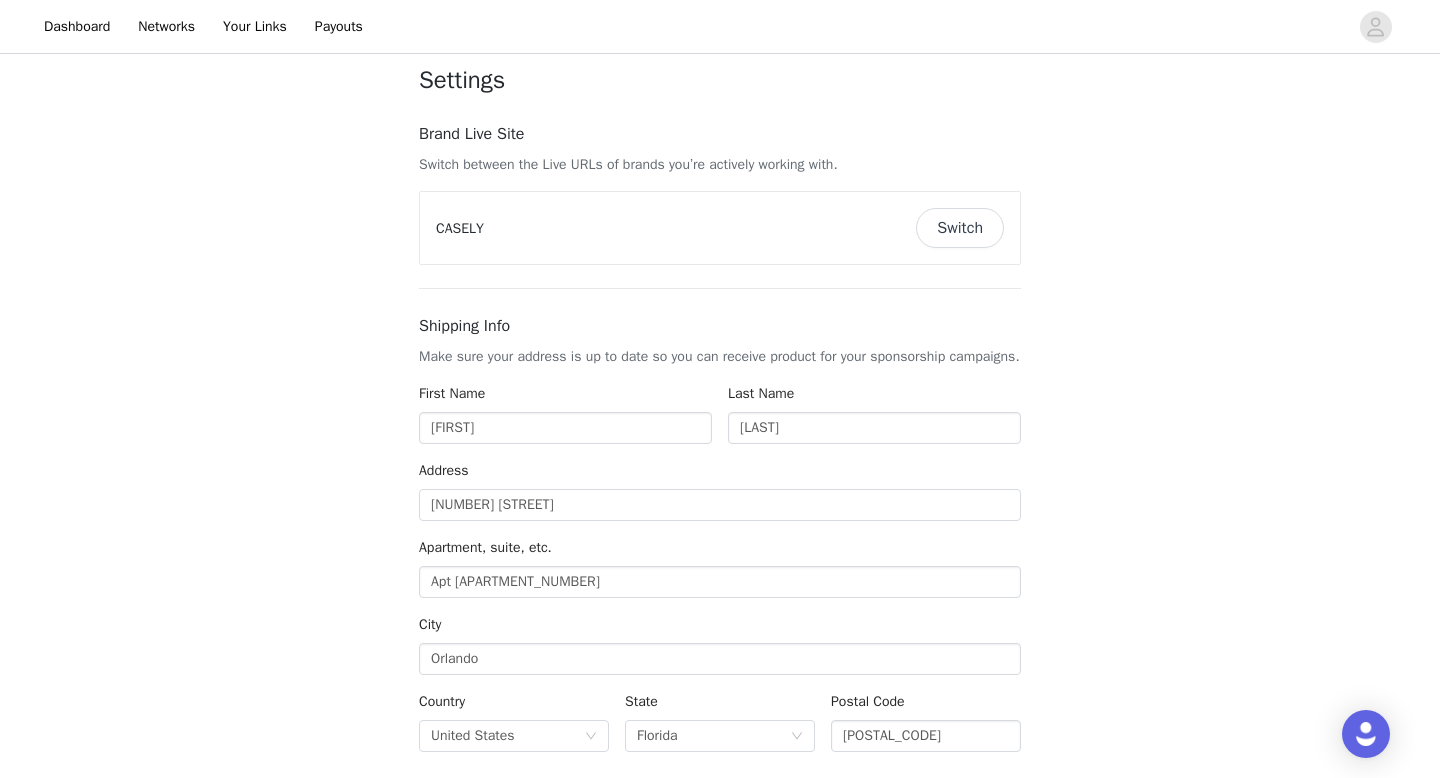 click on "Switch" at bounding box center (960, 228) 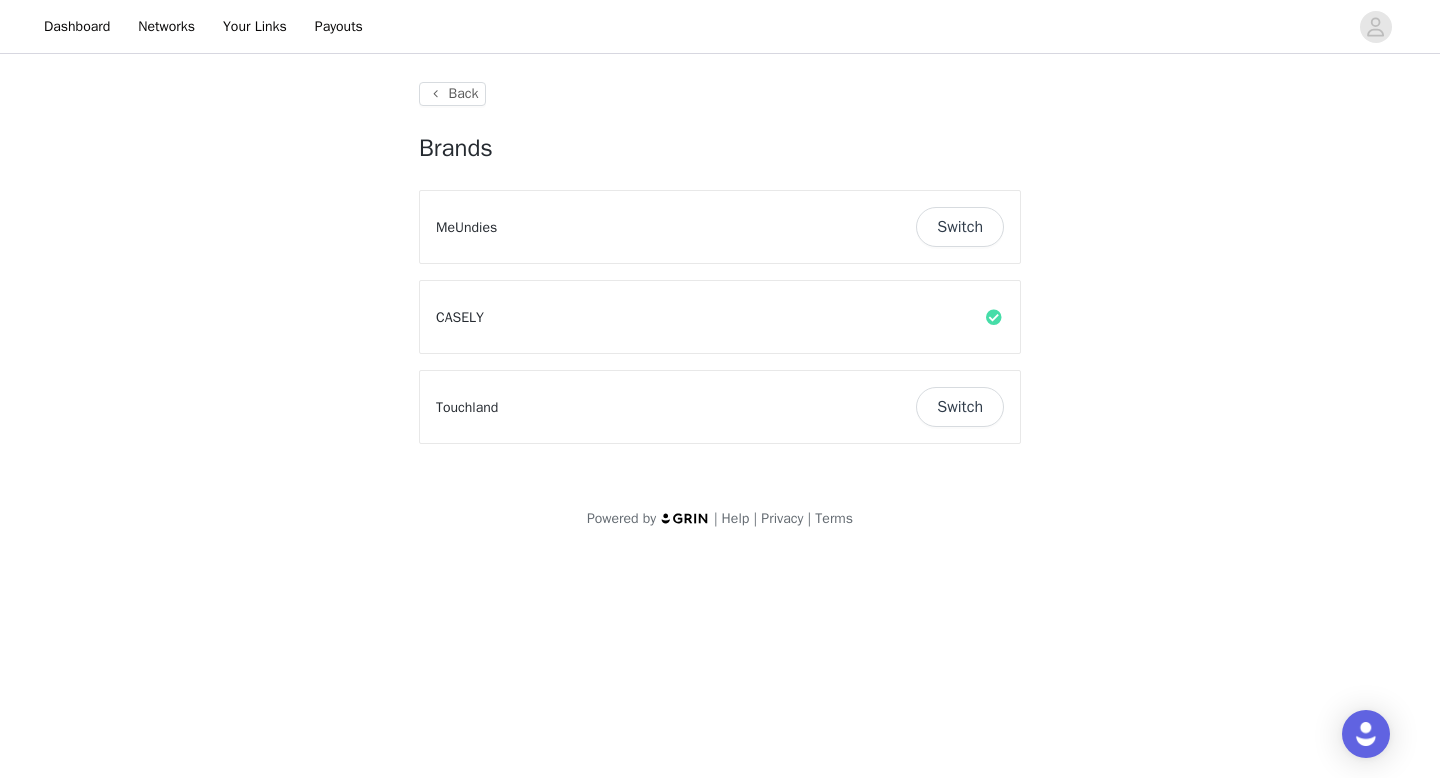 click on "Switch" at bounding box center [960, 407] 